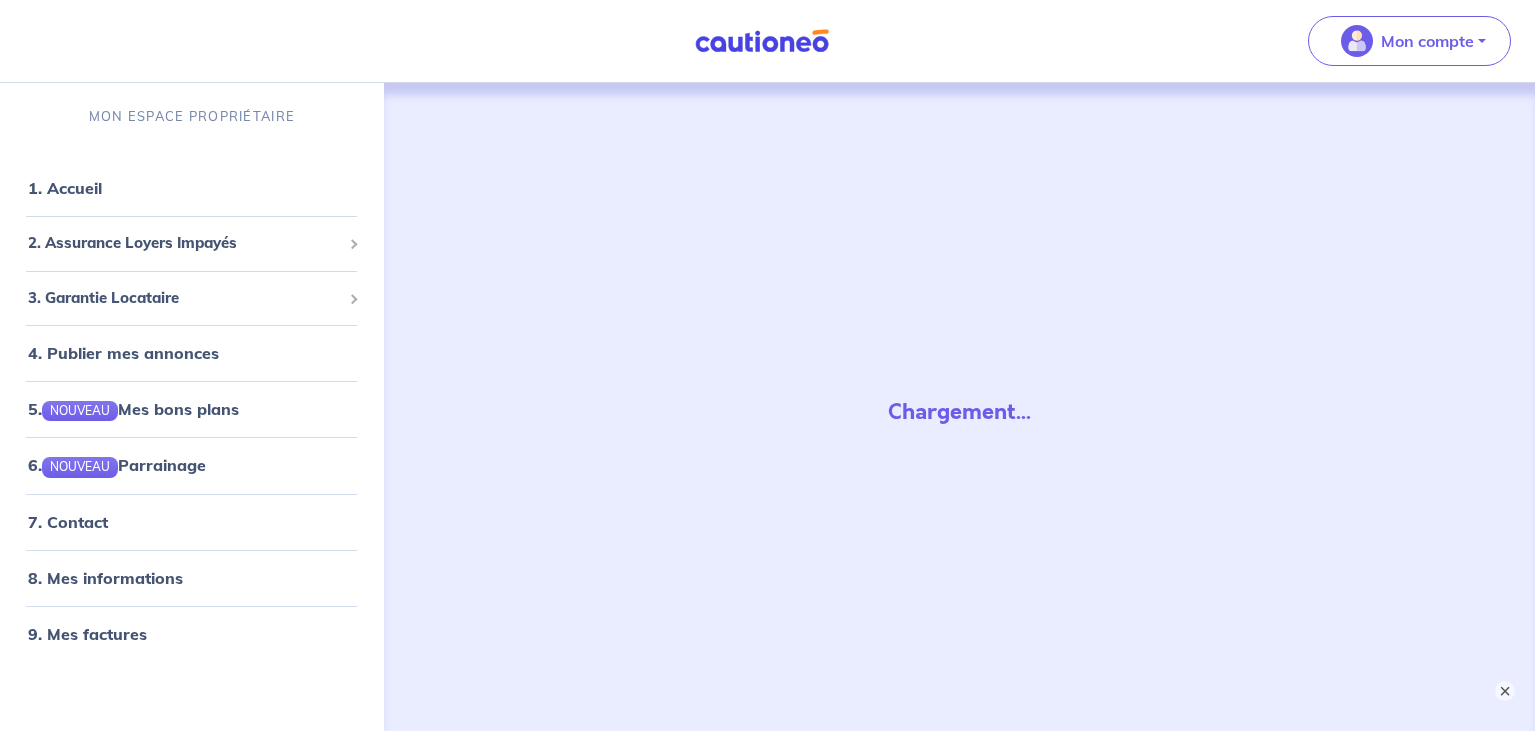 scroll, scrollTop: 0, scrollLeft: 0, axis: both 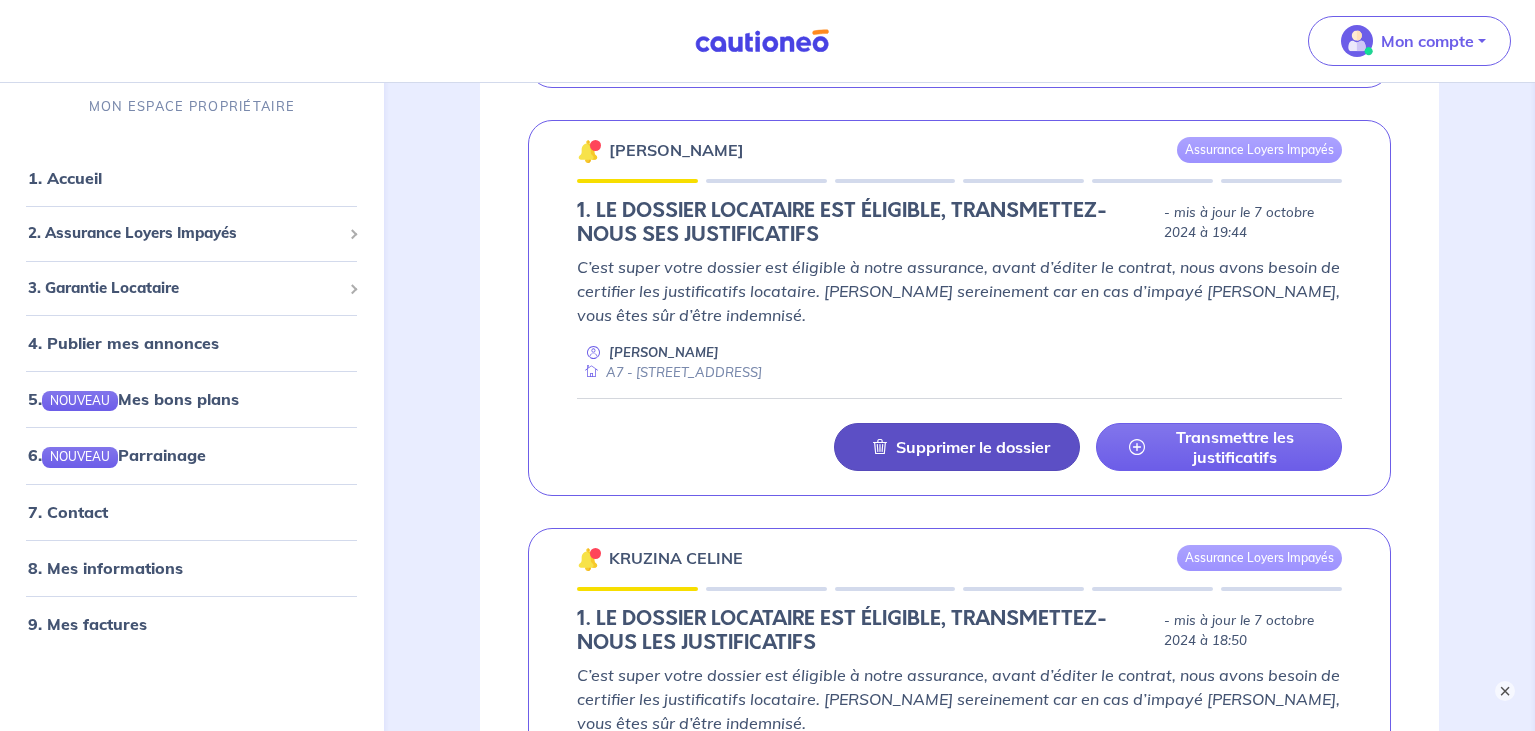 click on "Supprimer le dossier" at bounding box center (973, 447) 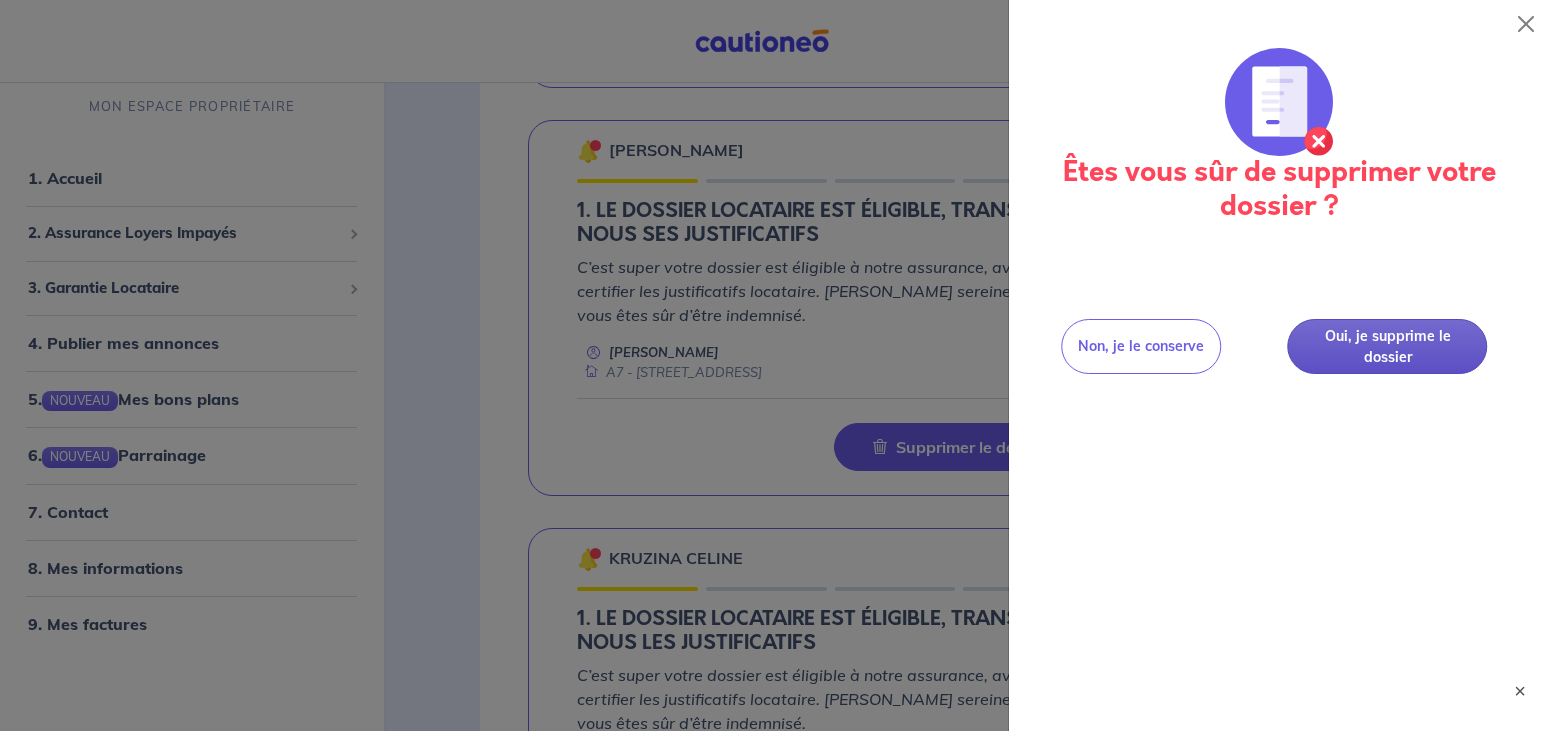 click on "Oui, je supprime le dossier" at bounding box center (1388, 346) 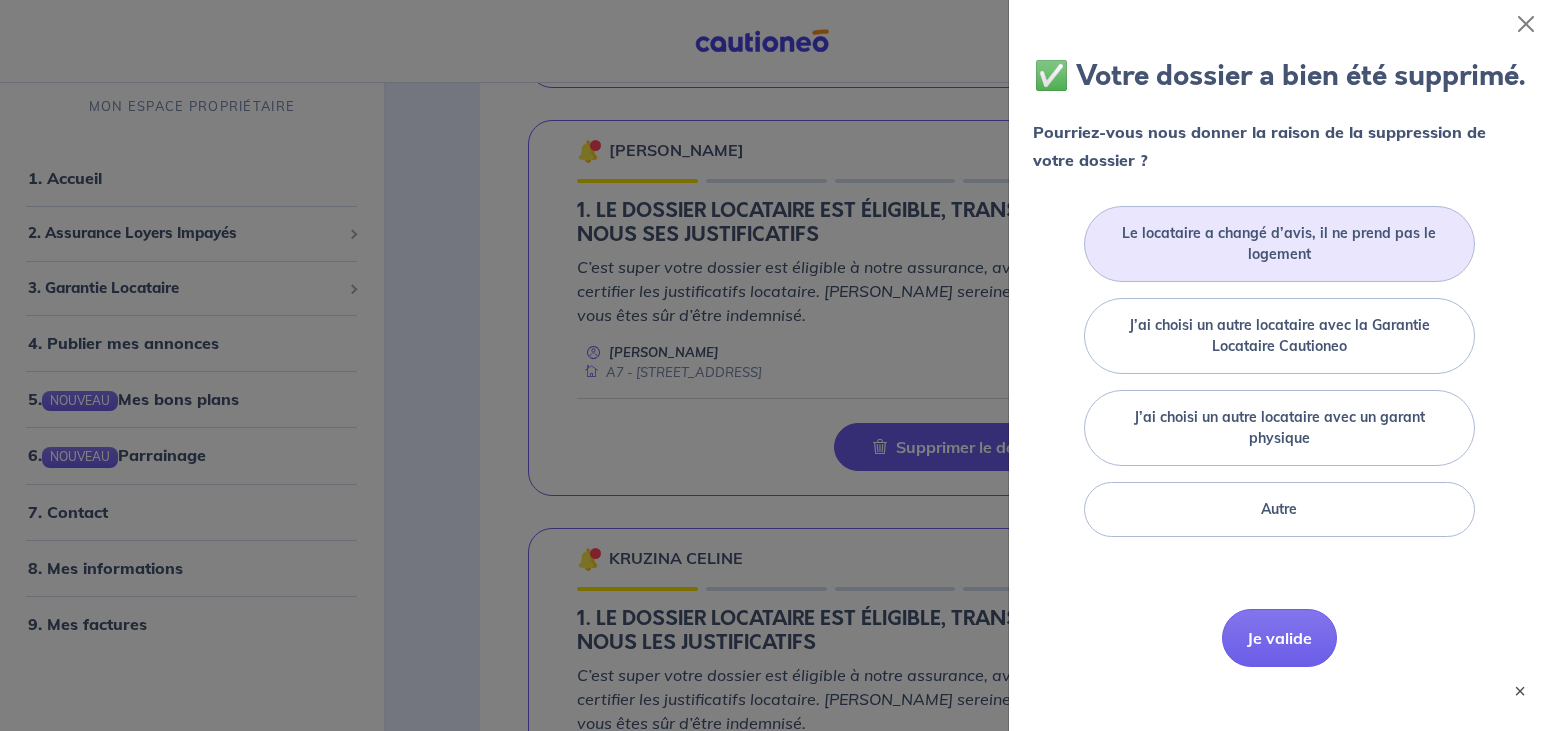 scroll, scrollTop: 145, scrollLeft: 0, axis: vertical 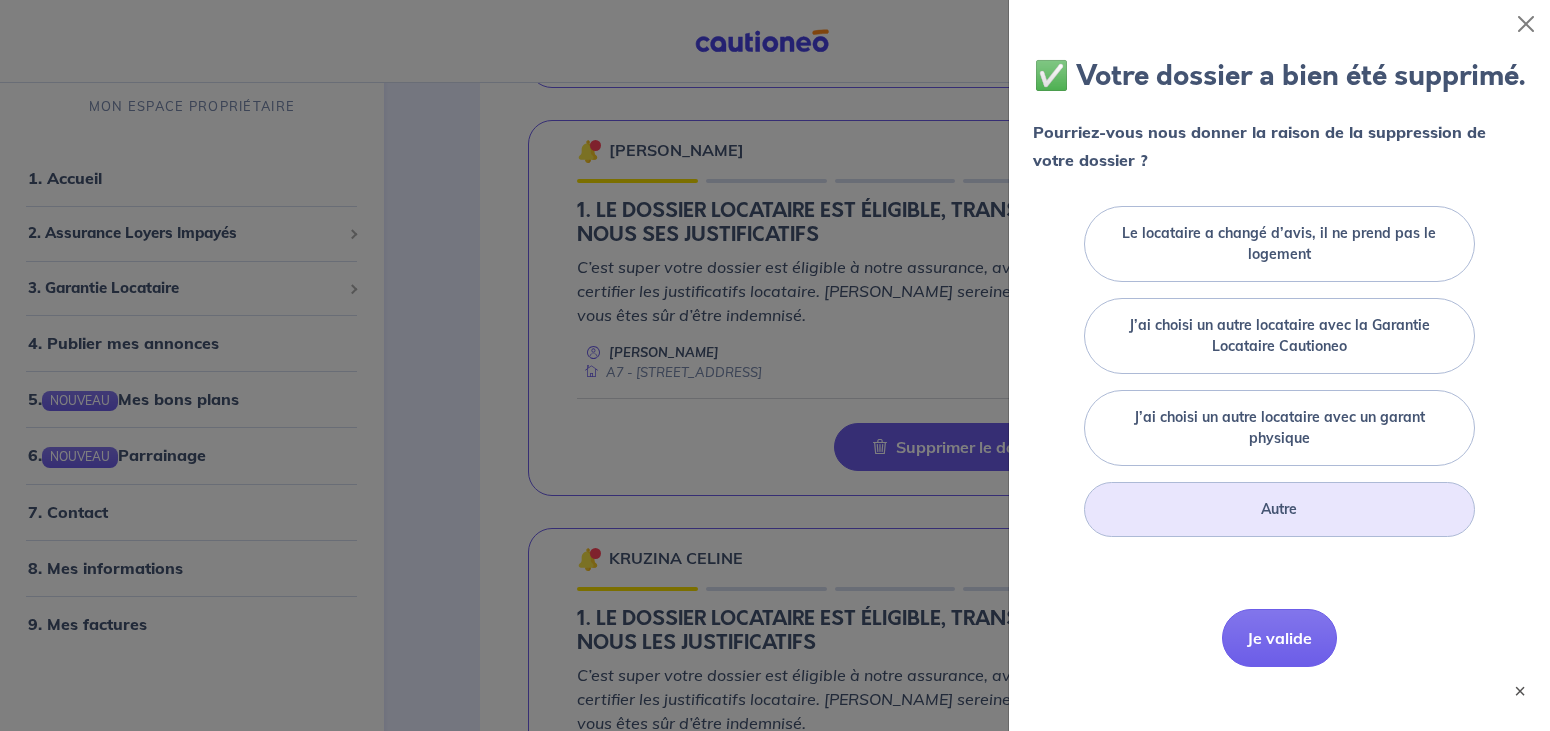 click on "Autre" at bounding box center (1279, 509) 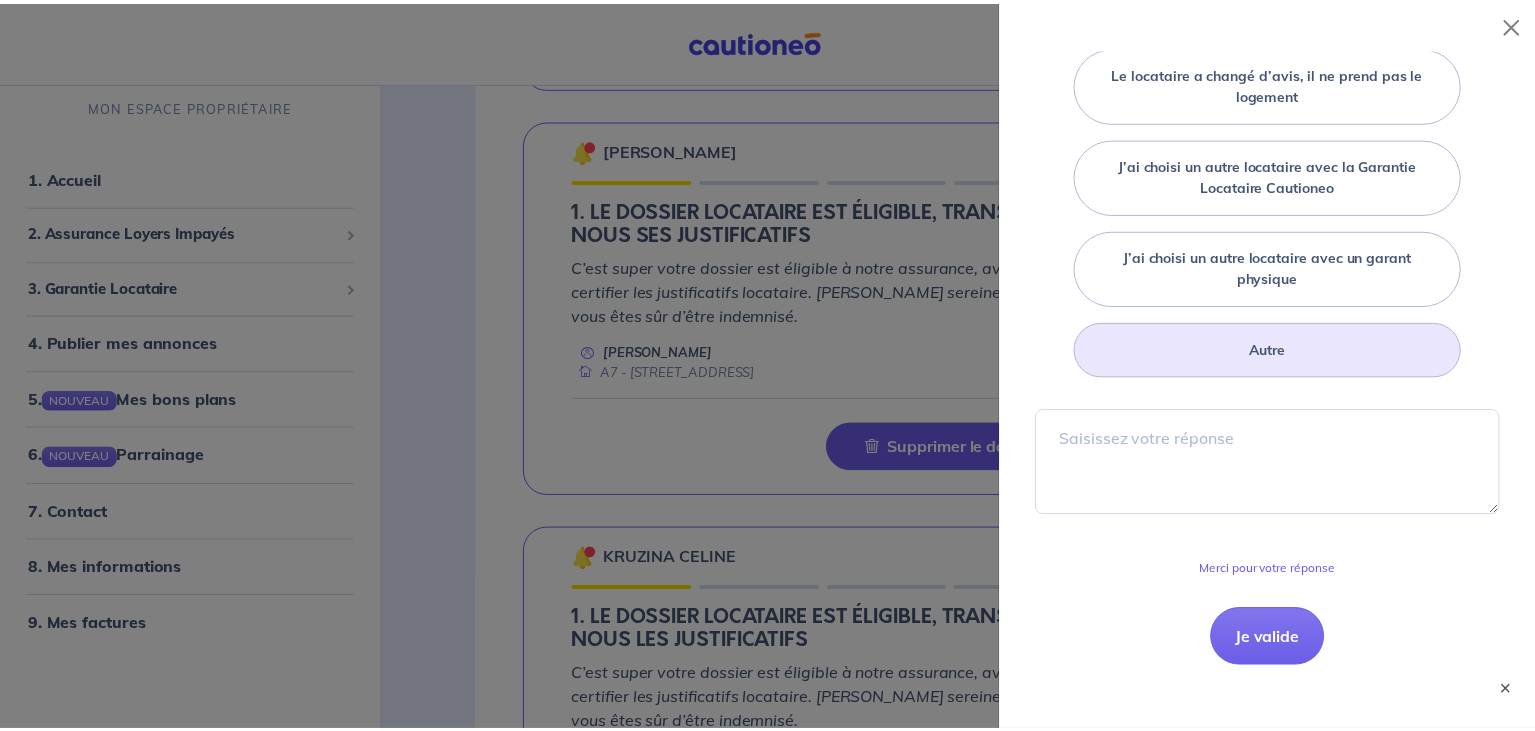 scroll, scrollTop: 305, scrollLeft: 0, axis: vertical 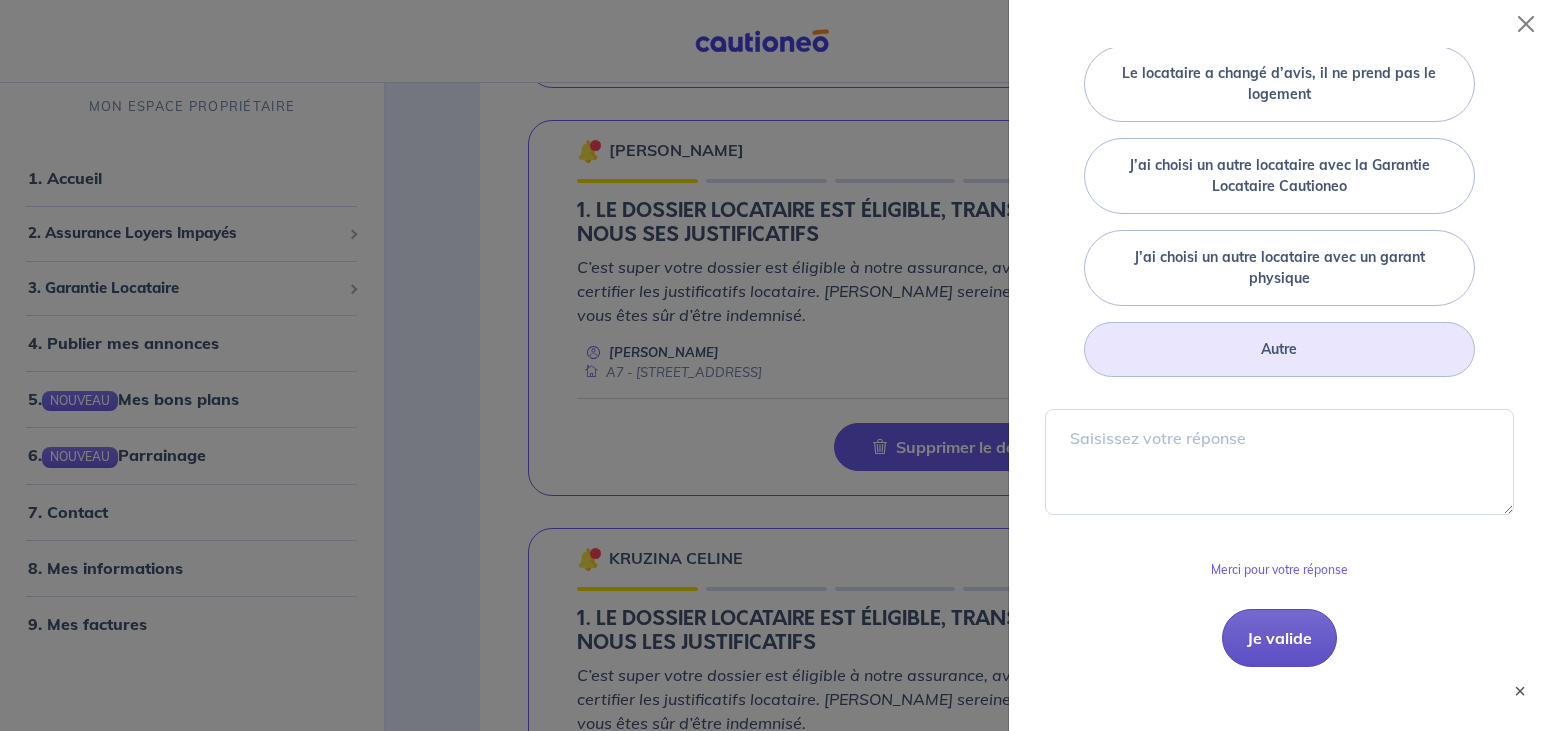 click on "Je valide" at bounding box center [1279, 638] 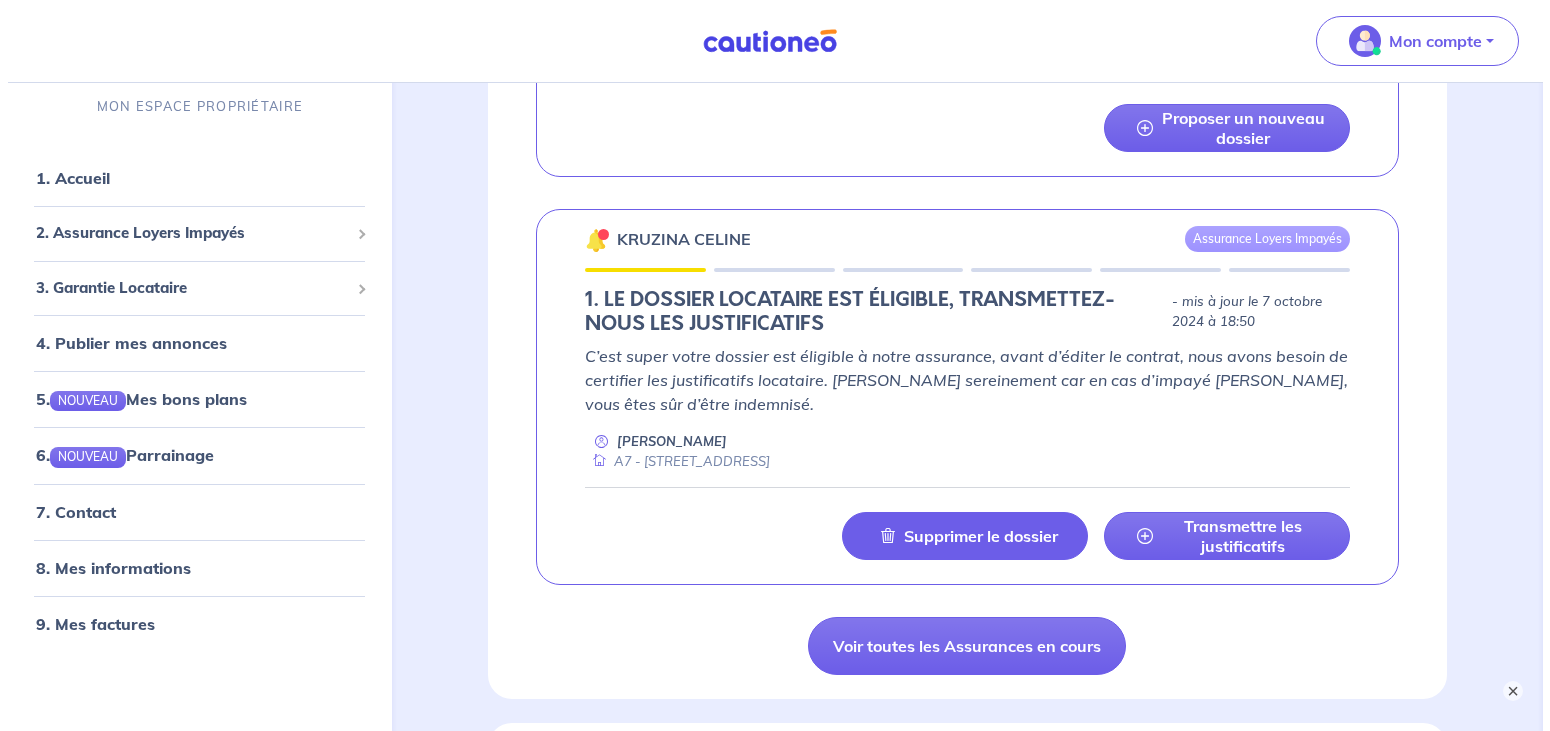 scroll, scrollTop: 1054, scrollLeft: 0, axis: vertical 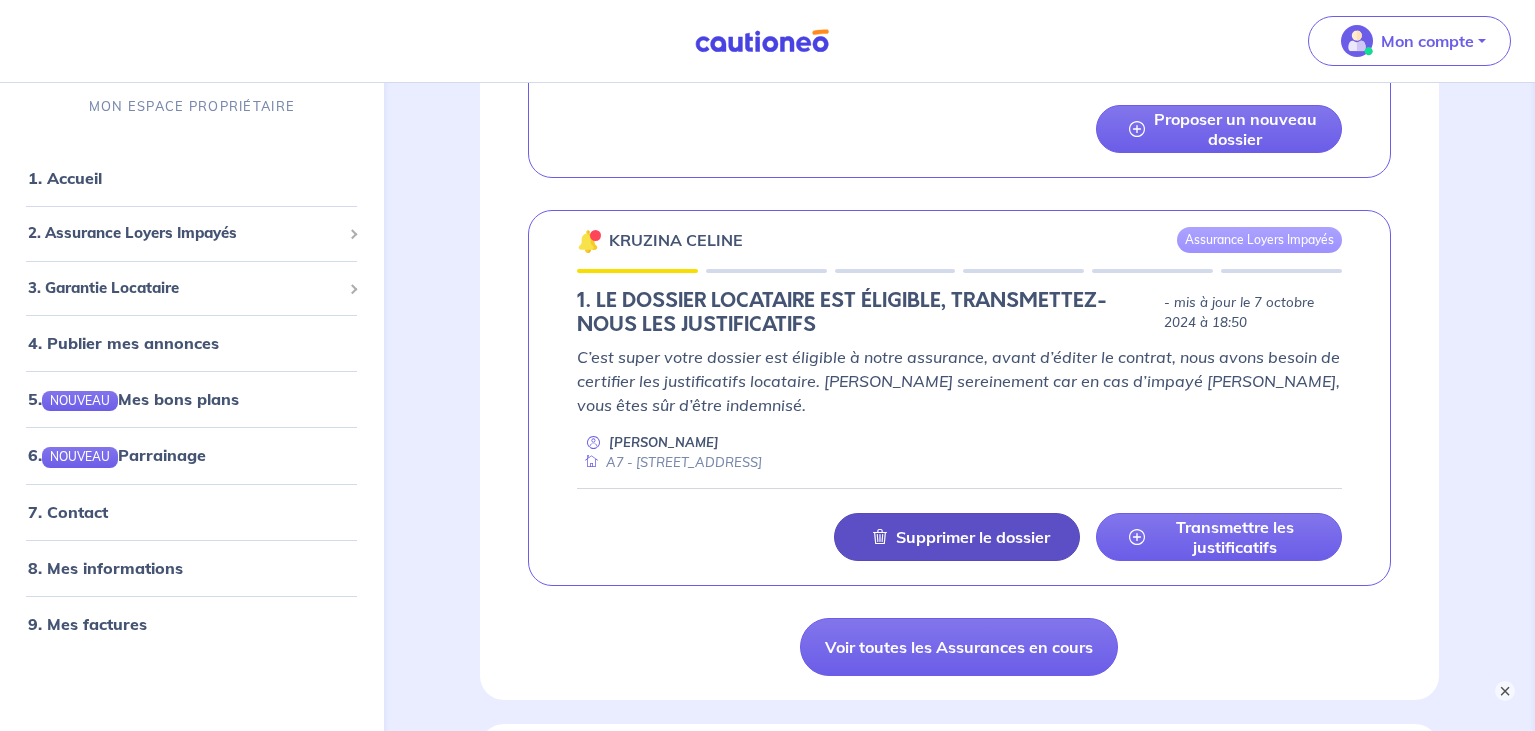 click on "Supprimer le dossier" at bounding box center (973, 537) 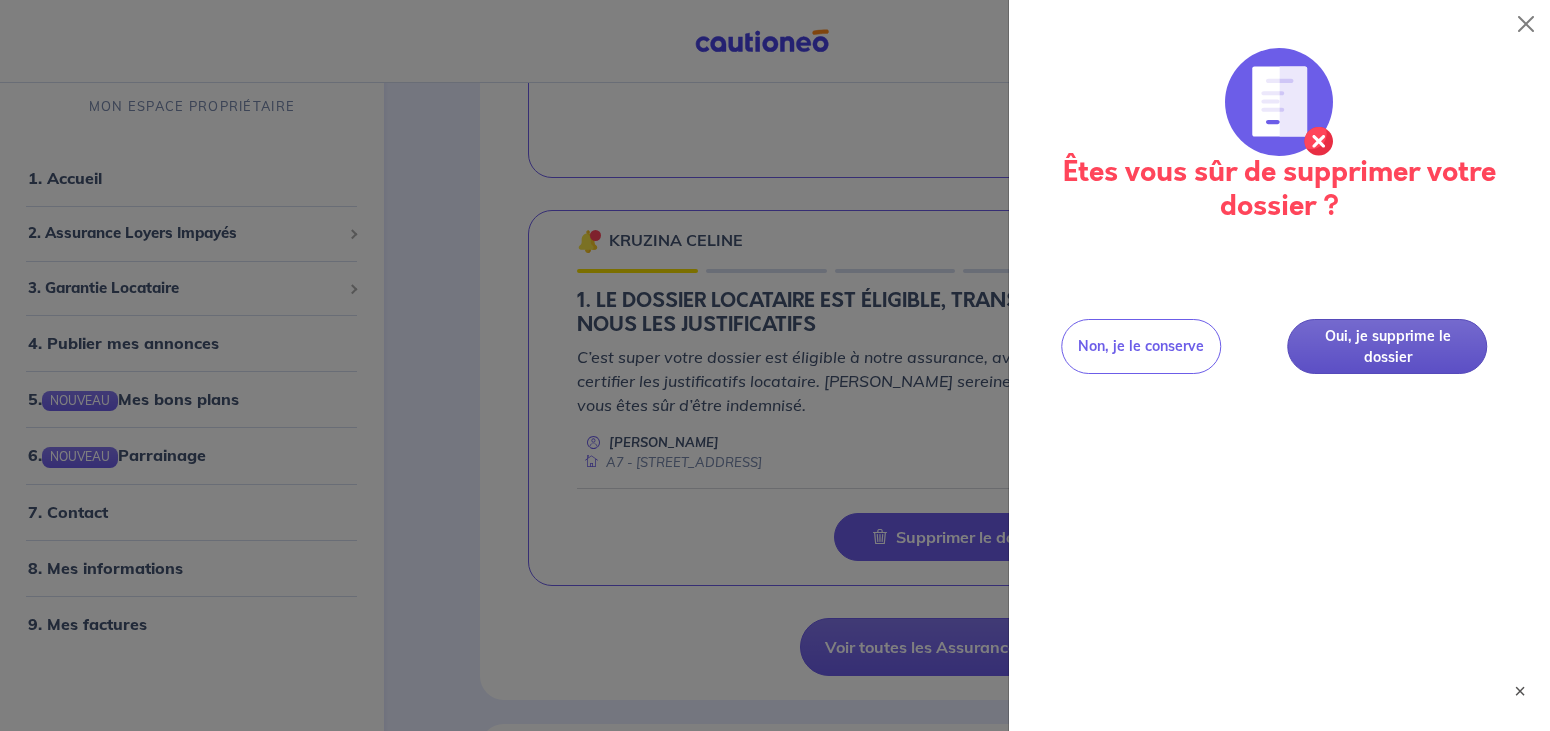 click on "Oui, je supprime le dossier" at bounding box center (1388, 346) 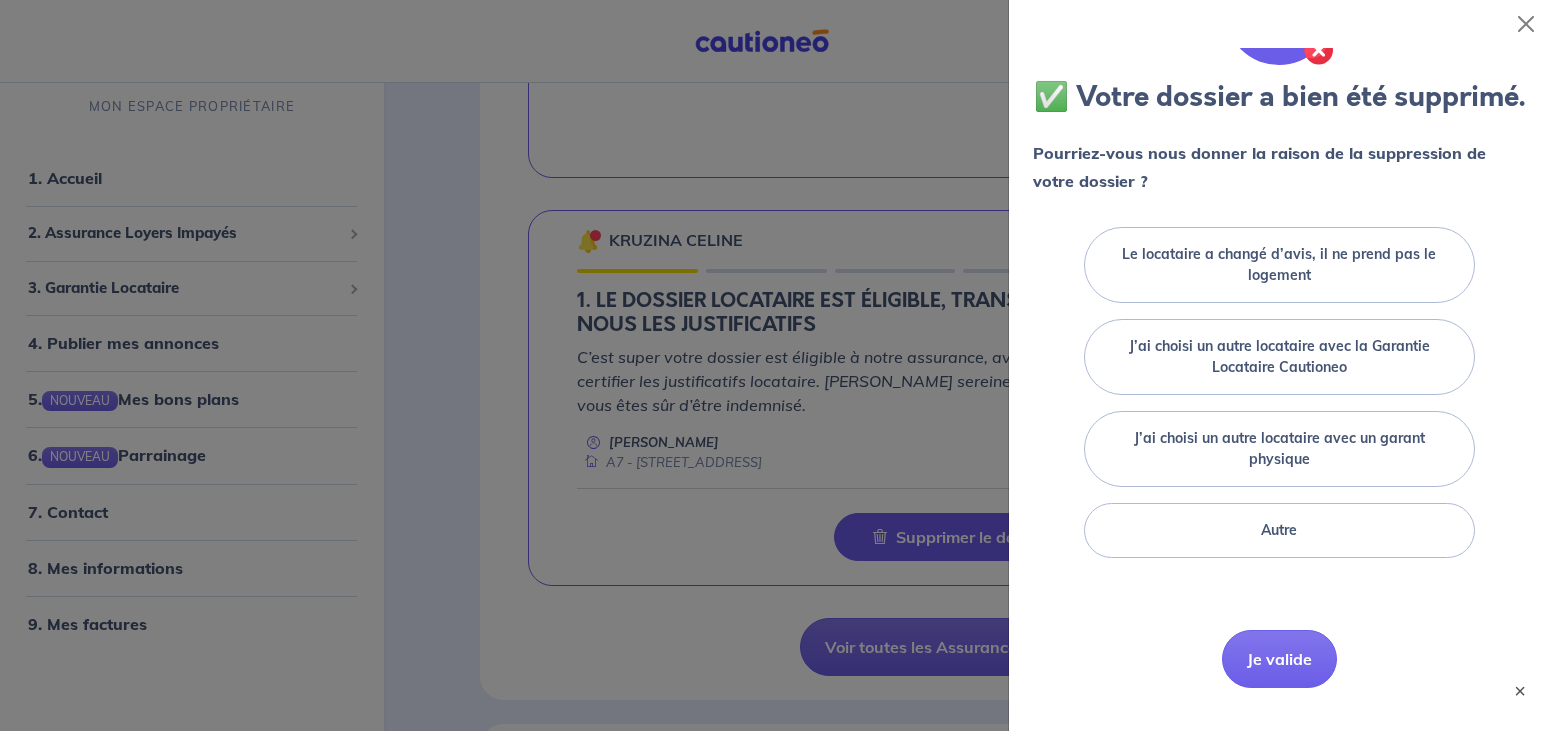 scroll, scrollTop: 145, scrollLeft: 0, axis: vertical 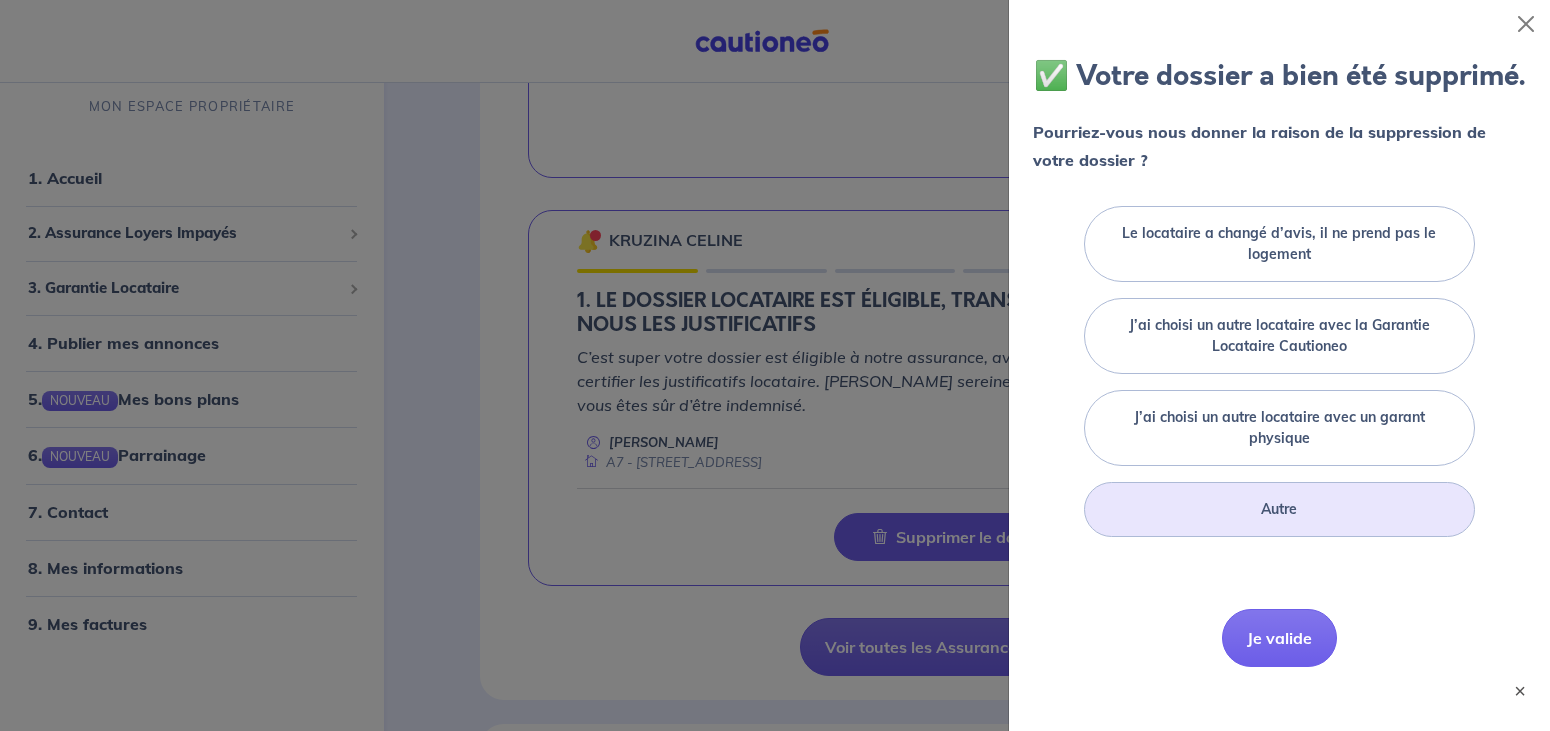 click on "Autre" at bounding box center [1279, 509] 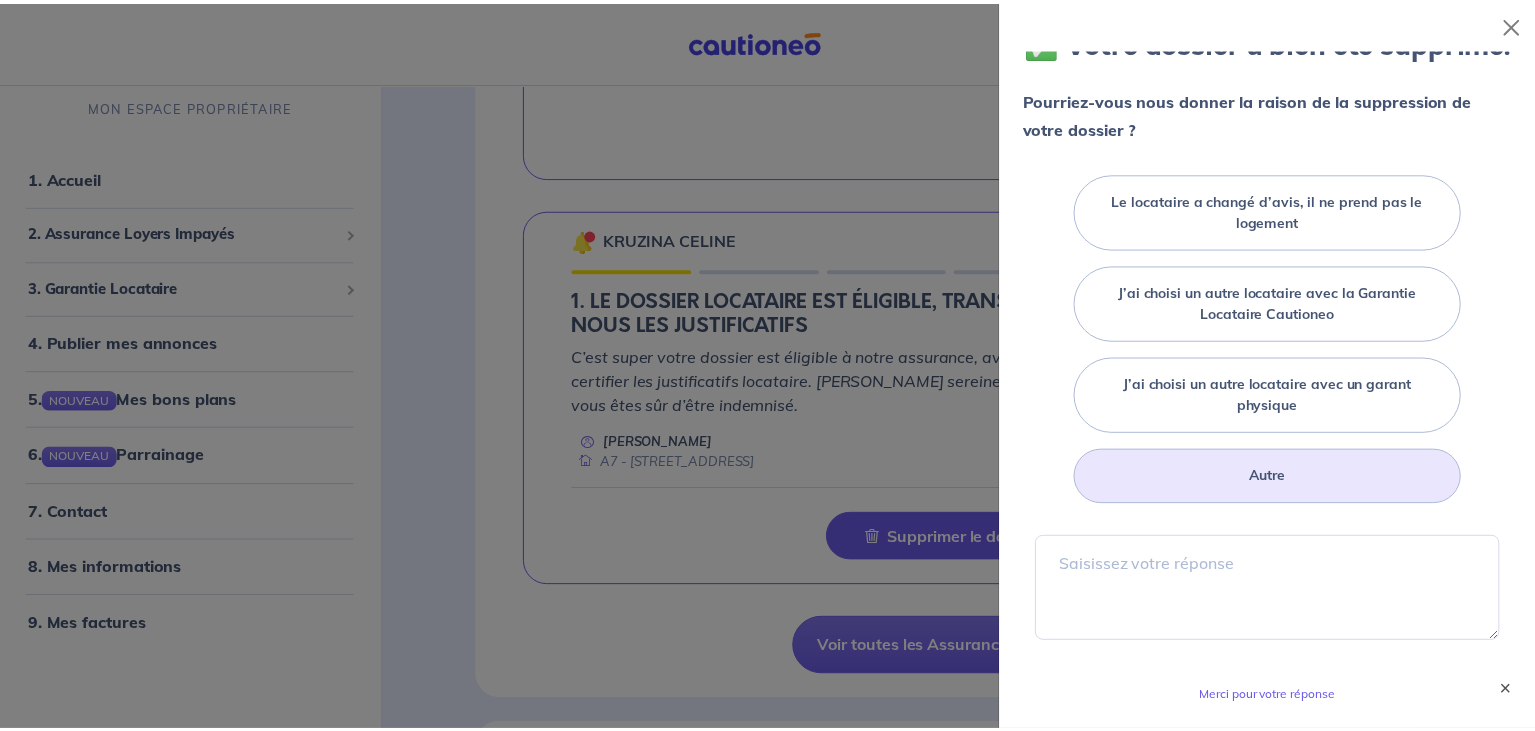 scroll, scrollTop: 305, scrollLeft: 0, axis: vertical 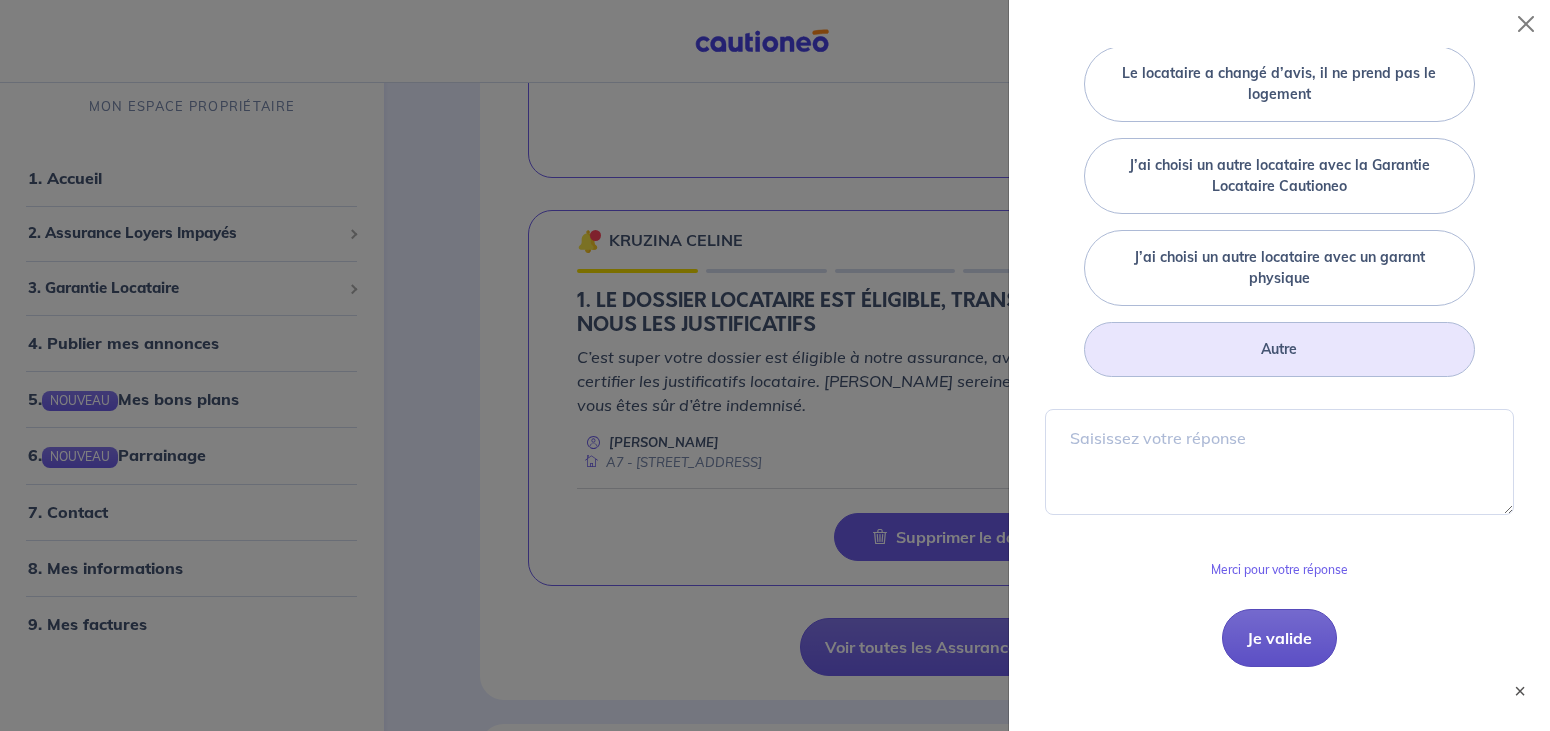 click on "Je valide" at bounding box center (1279, 638) 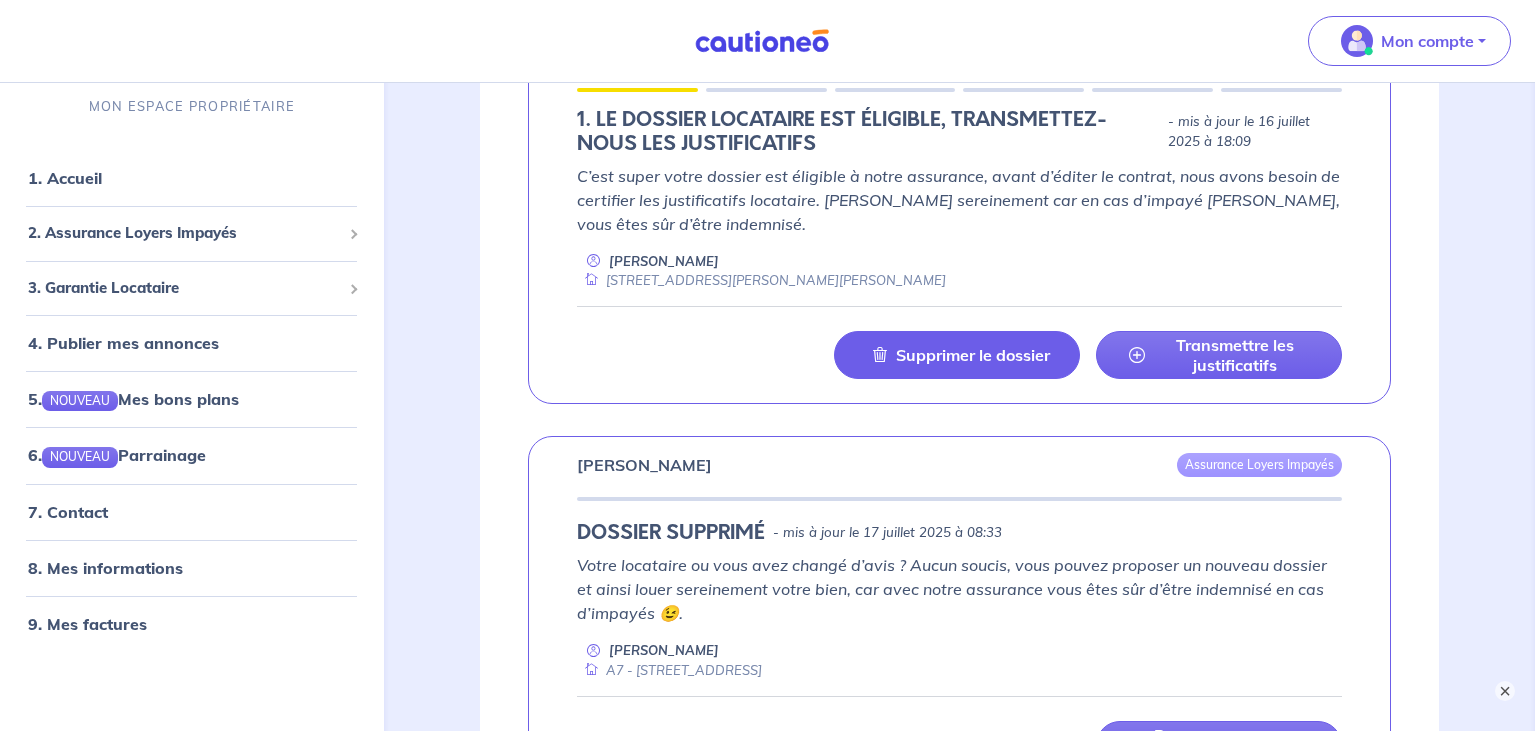 scroll, scrollTop: 454, scrollLeft: 0, axis: vertical 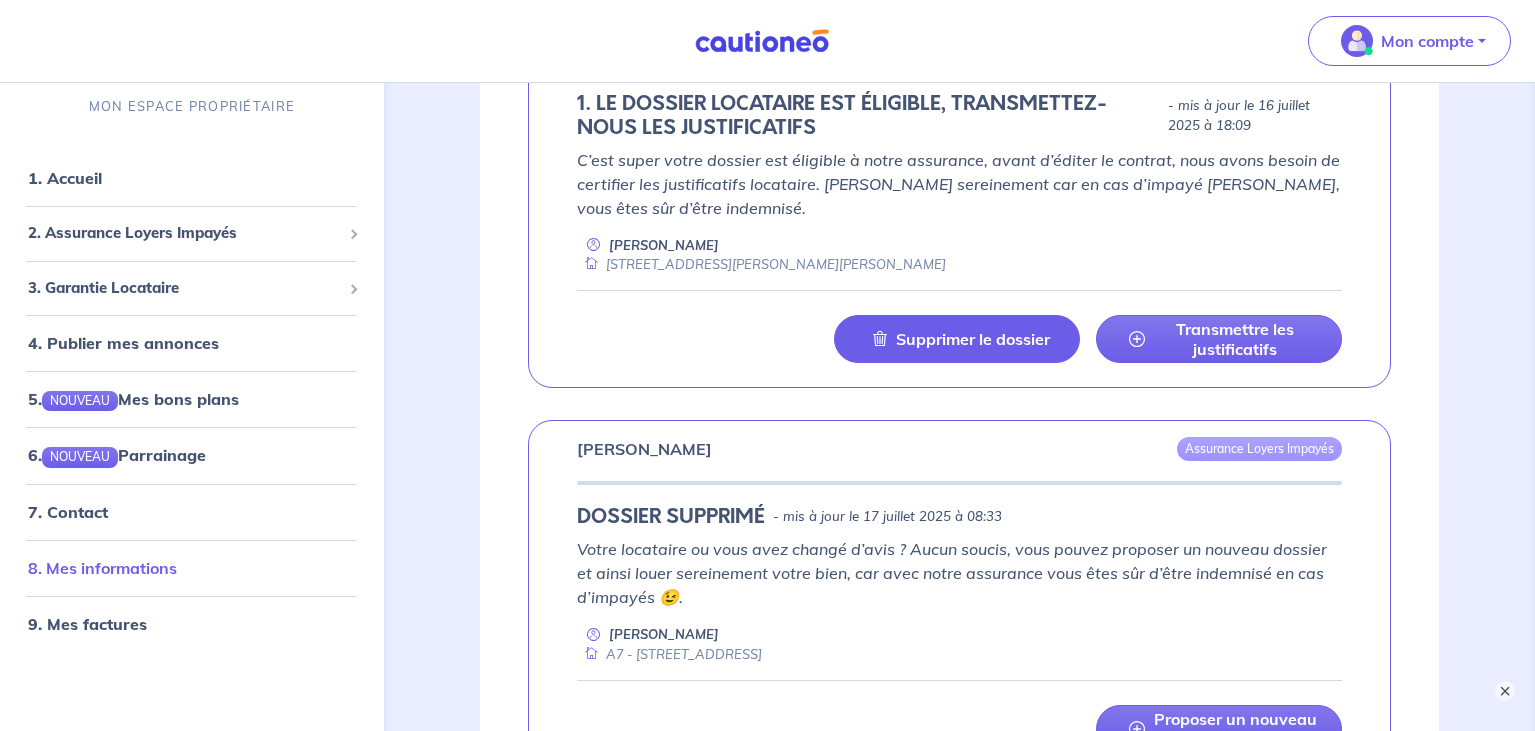 click on "8. Mes informations" at bounding box center (102, 568) 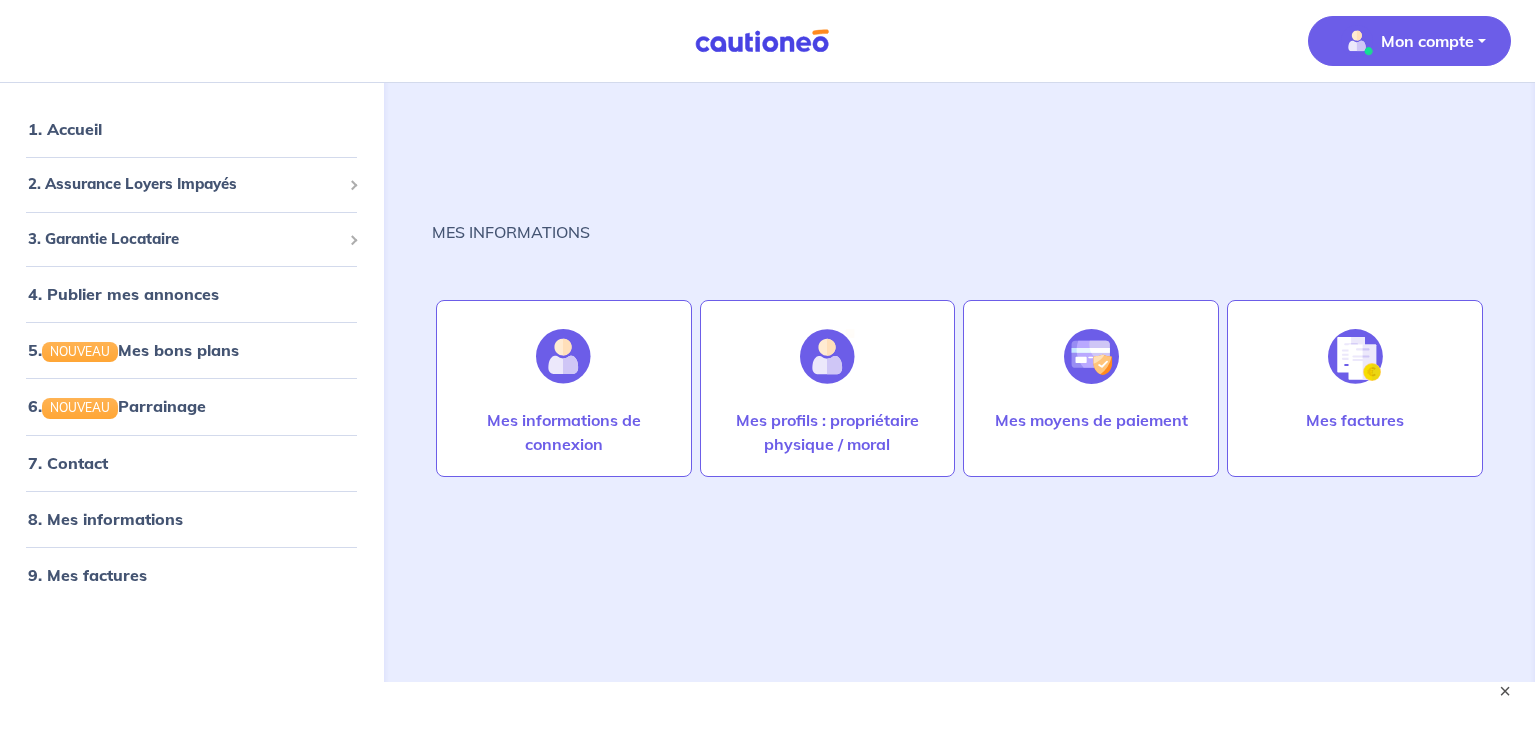 scroll, scrollTop: 90, scrollLeft: 0, axis: vertical 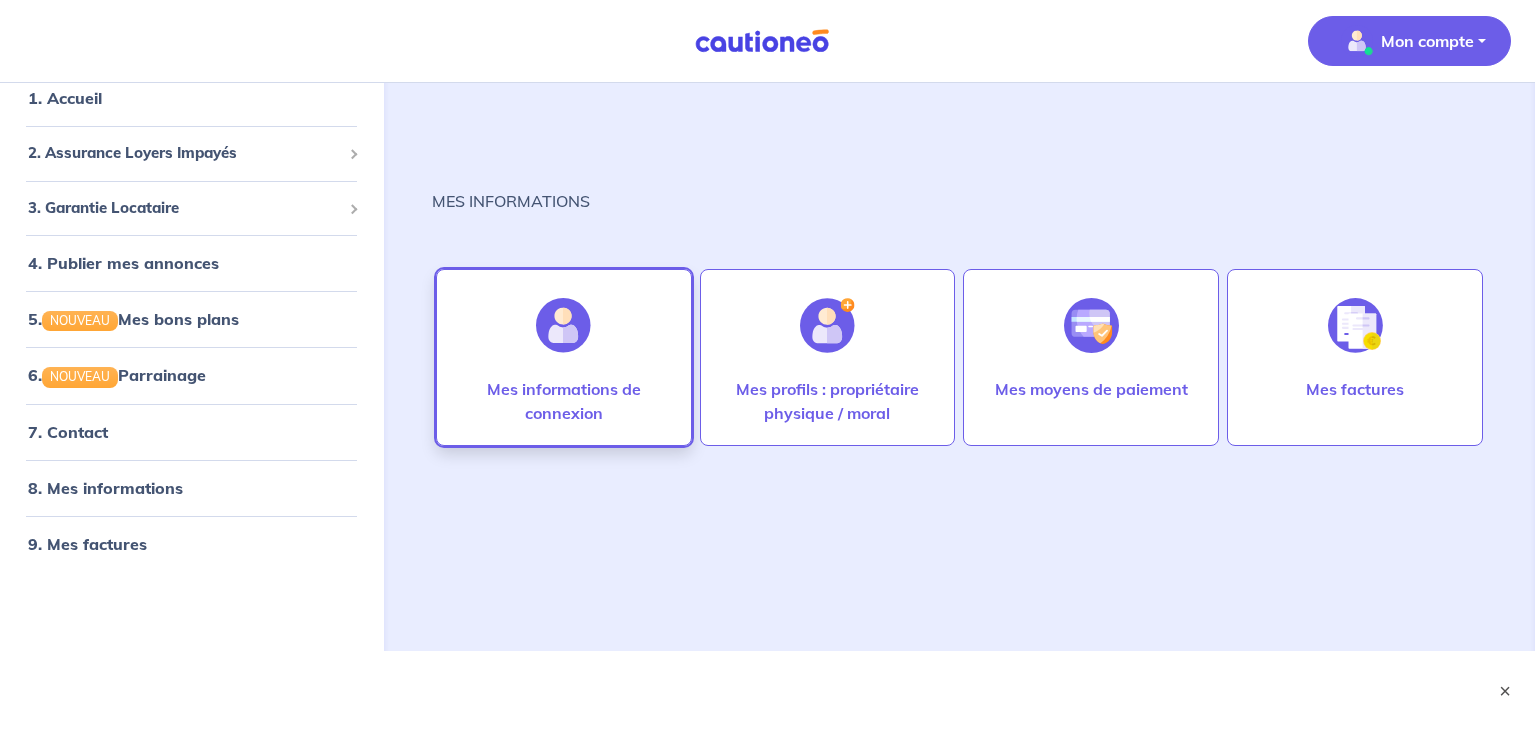 click on "Mes informations de connexion" at bounding box center (564, 401) 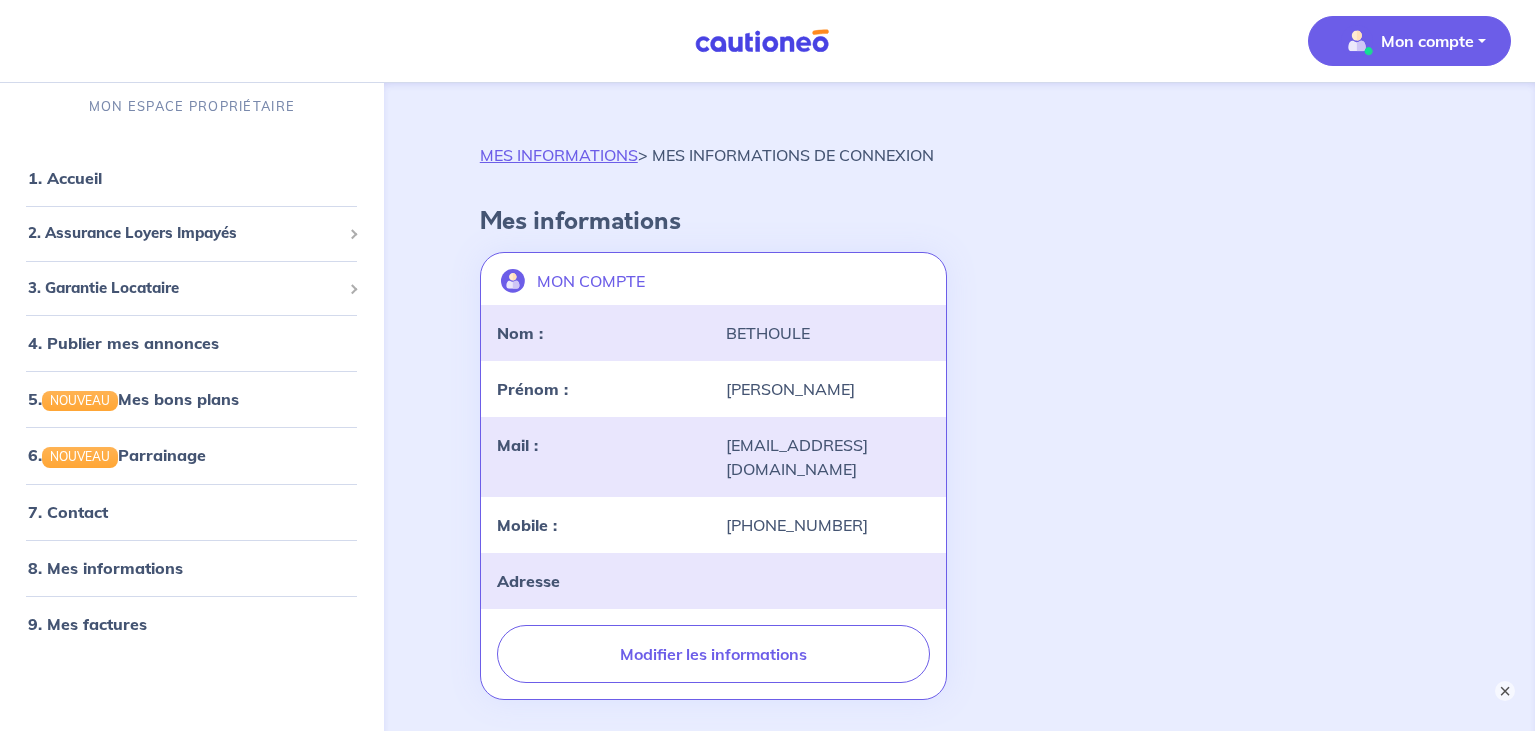 scroll, scrollTop: 0, scrollLeft: 0, axis: both 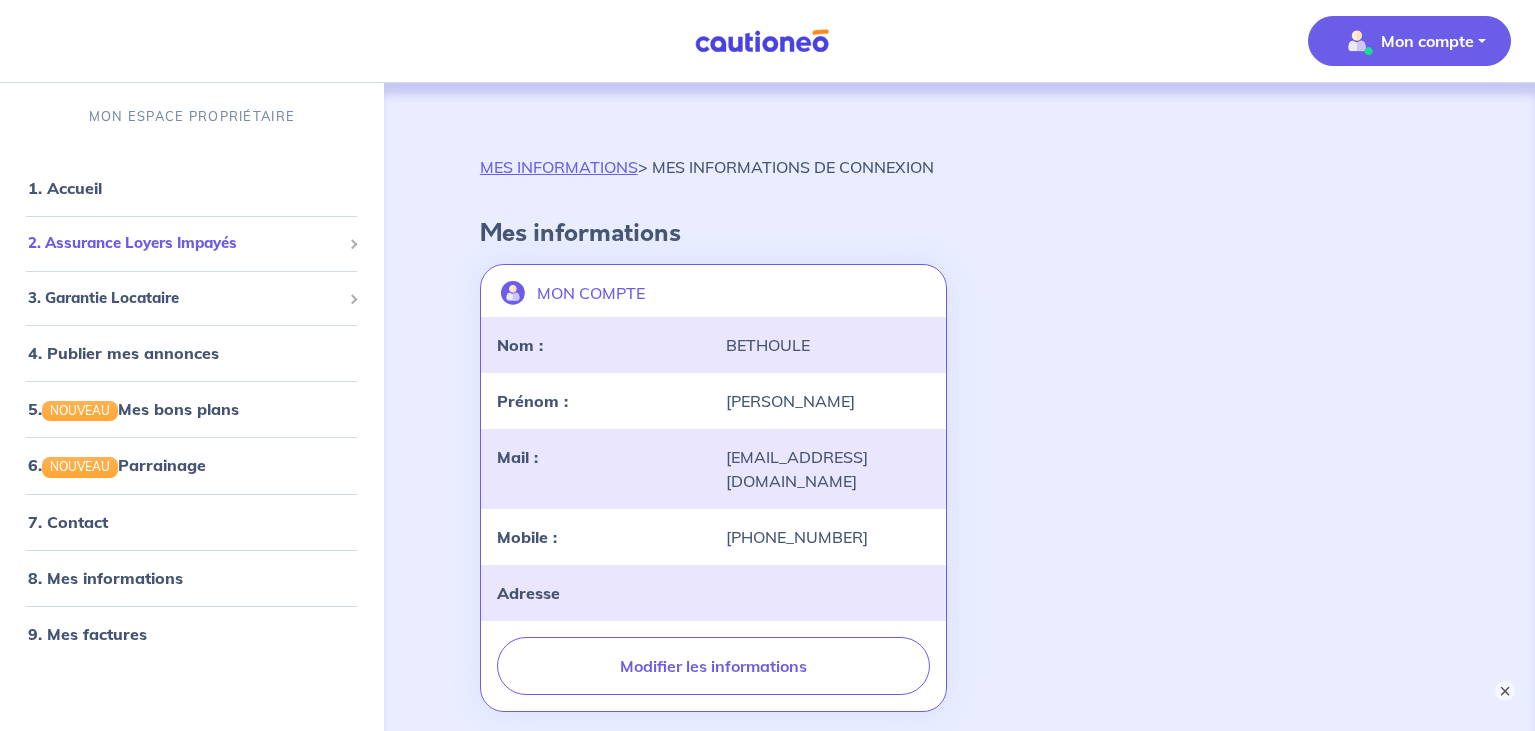 click on "2. Assurance Loyers Impayés" at bounding box center [184, 243] 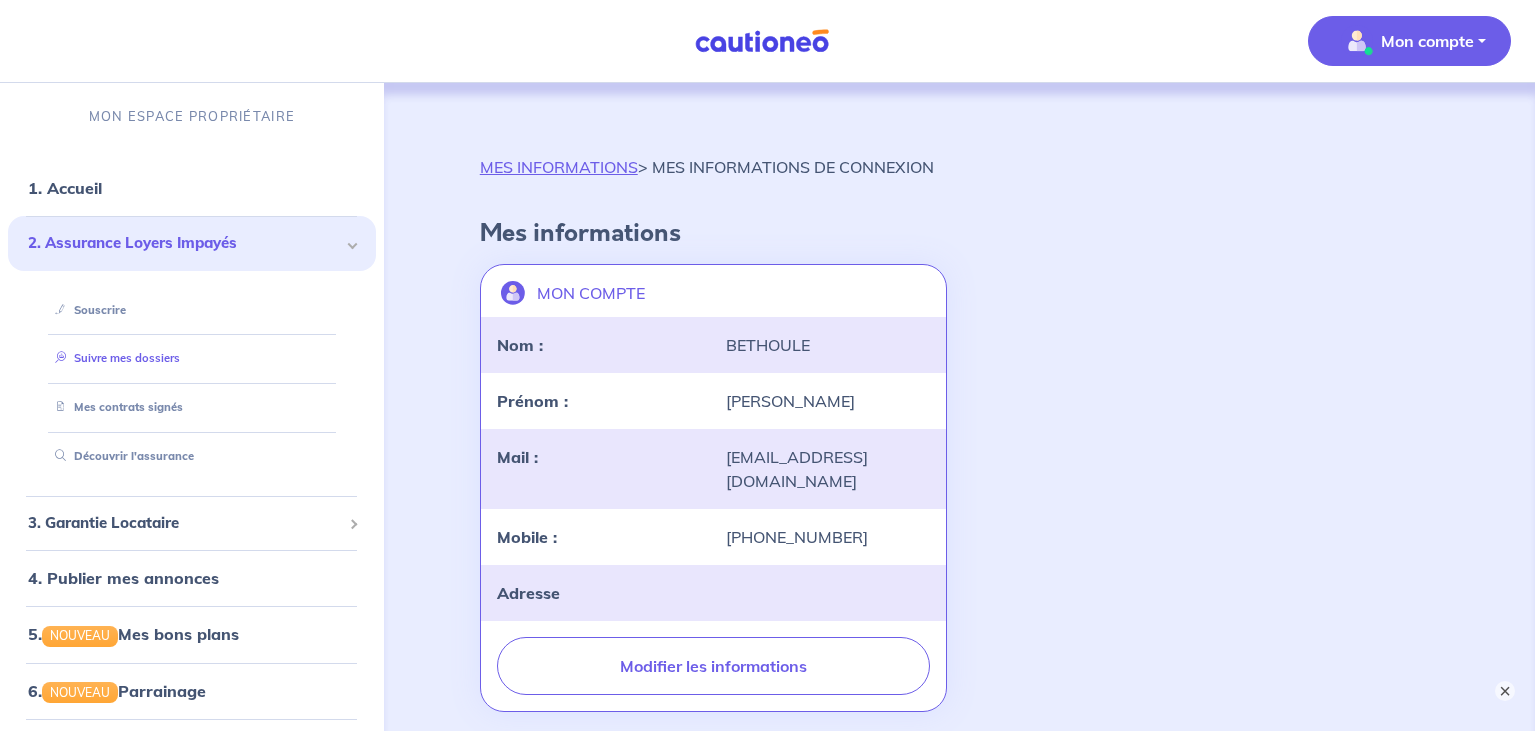 click on "Suivre mes dossiers" at bounding box center [113, 358] 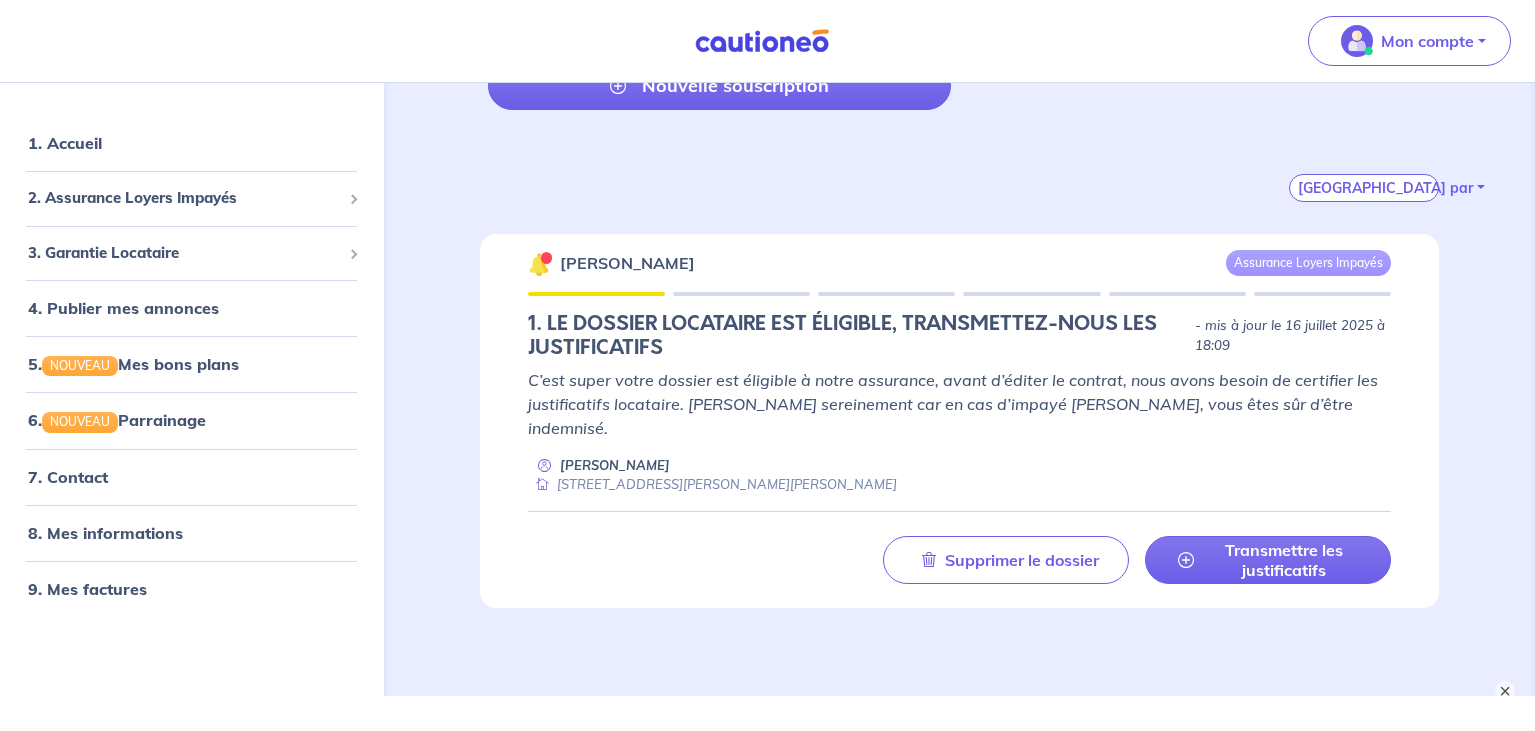 scroll, scrollTop: 350, scrollLeft: 0, axis: vertical 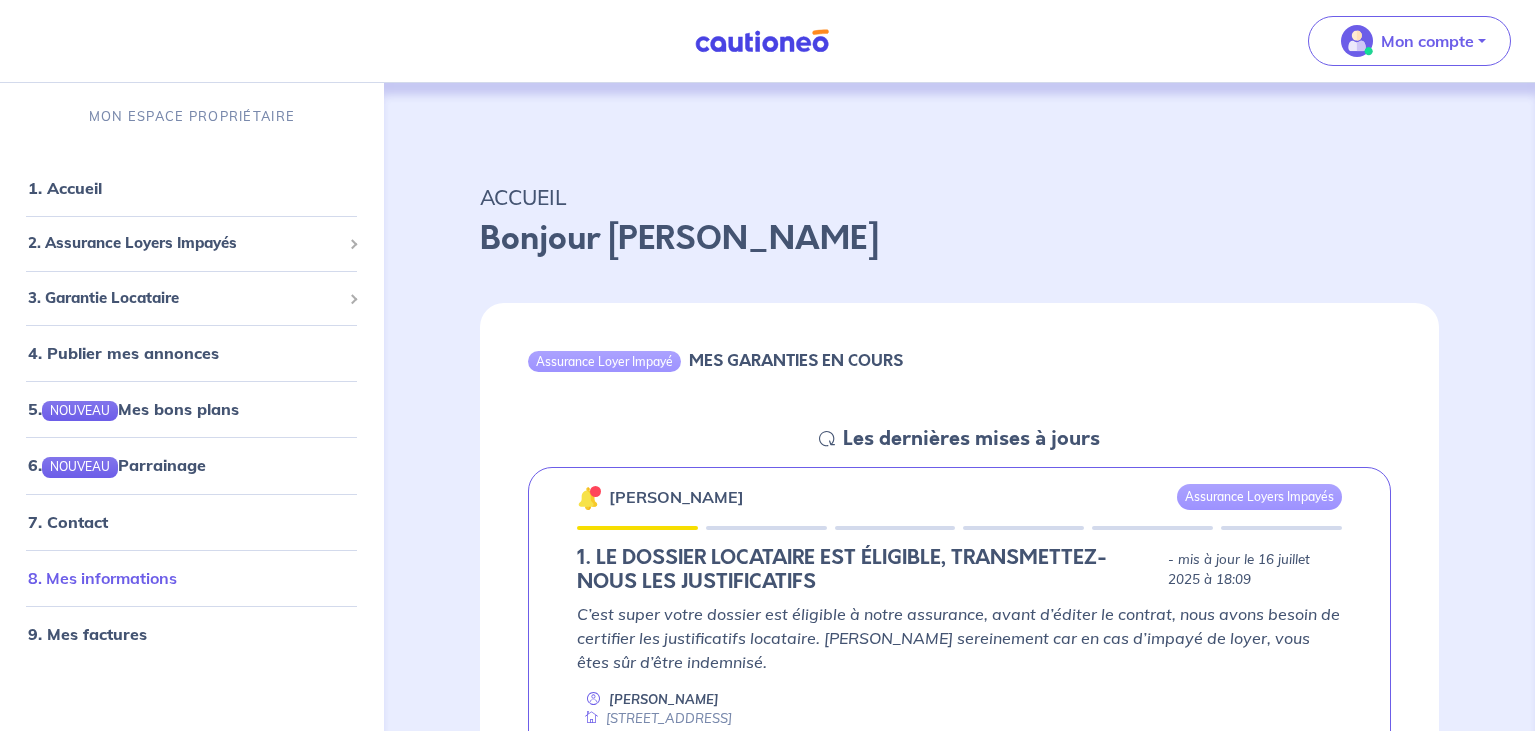 click on "8. Mes informations" at bounding box center (102, 578) 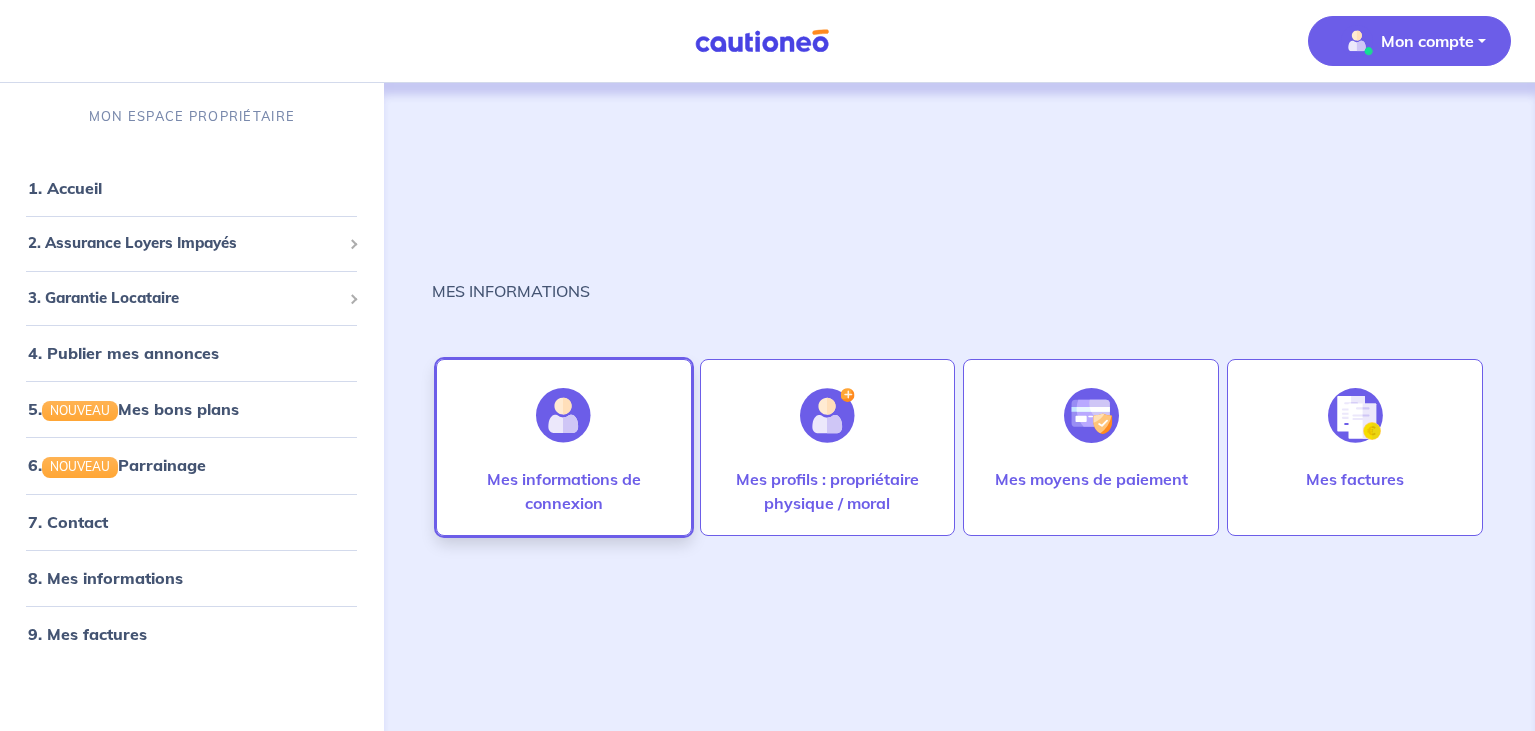 click at bounding box center [563, 415] 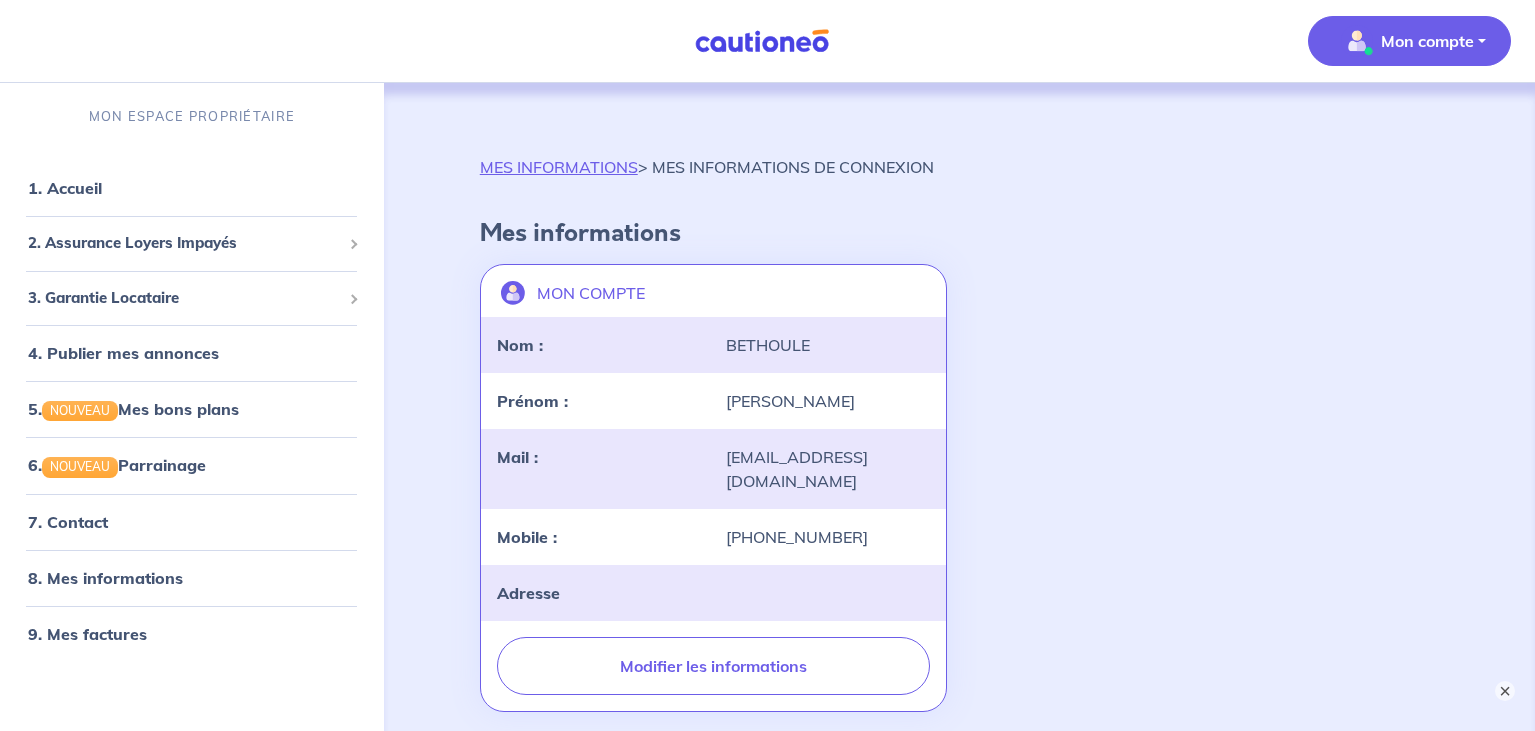 scroll, scrollTop: 100, scrollLeft: 0, axis: vertical 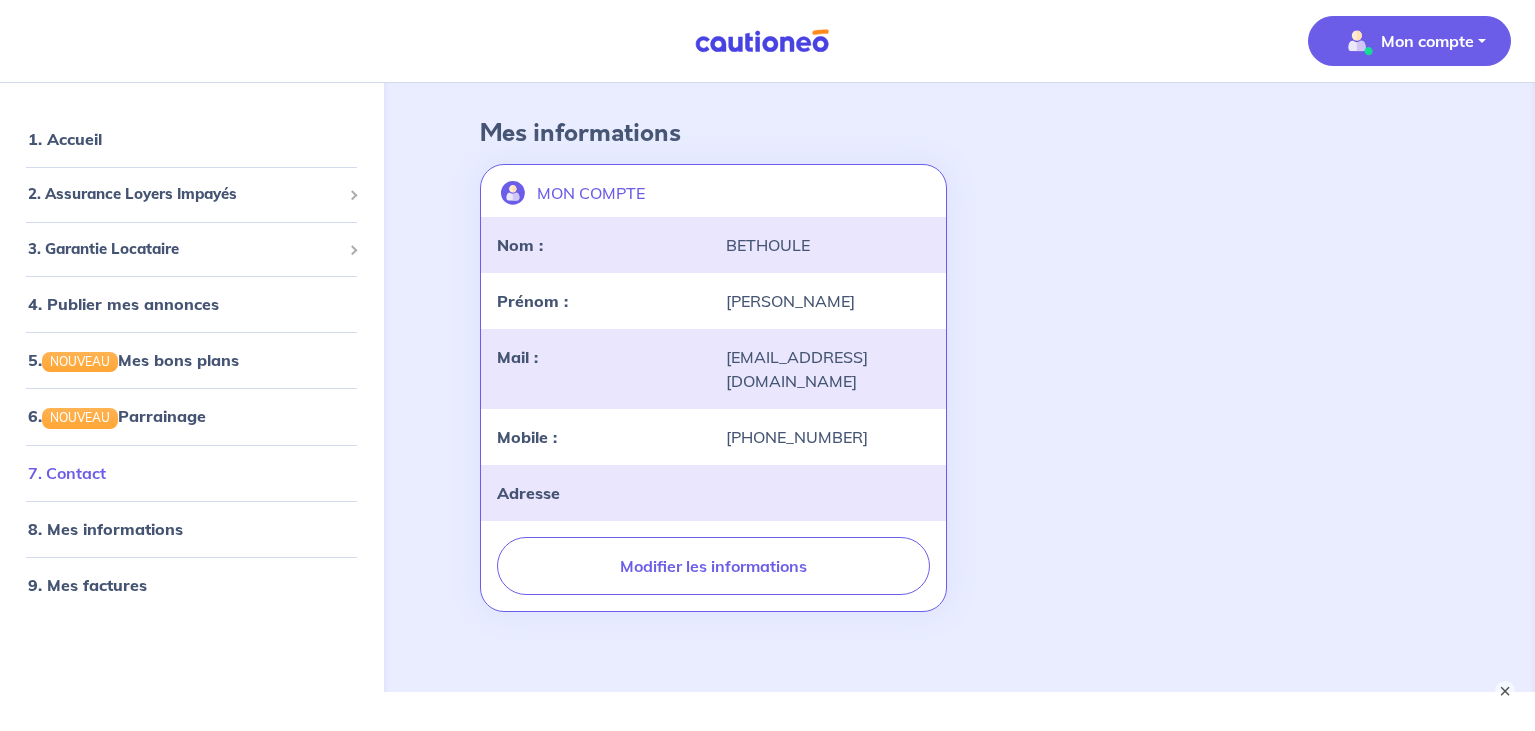click on "7. Contact" at bounding box center [67, 472] 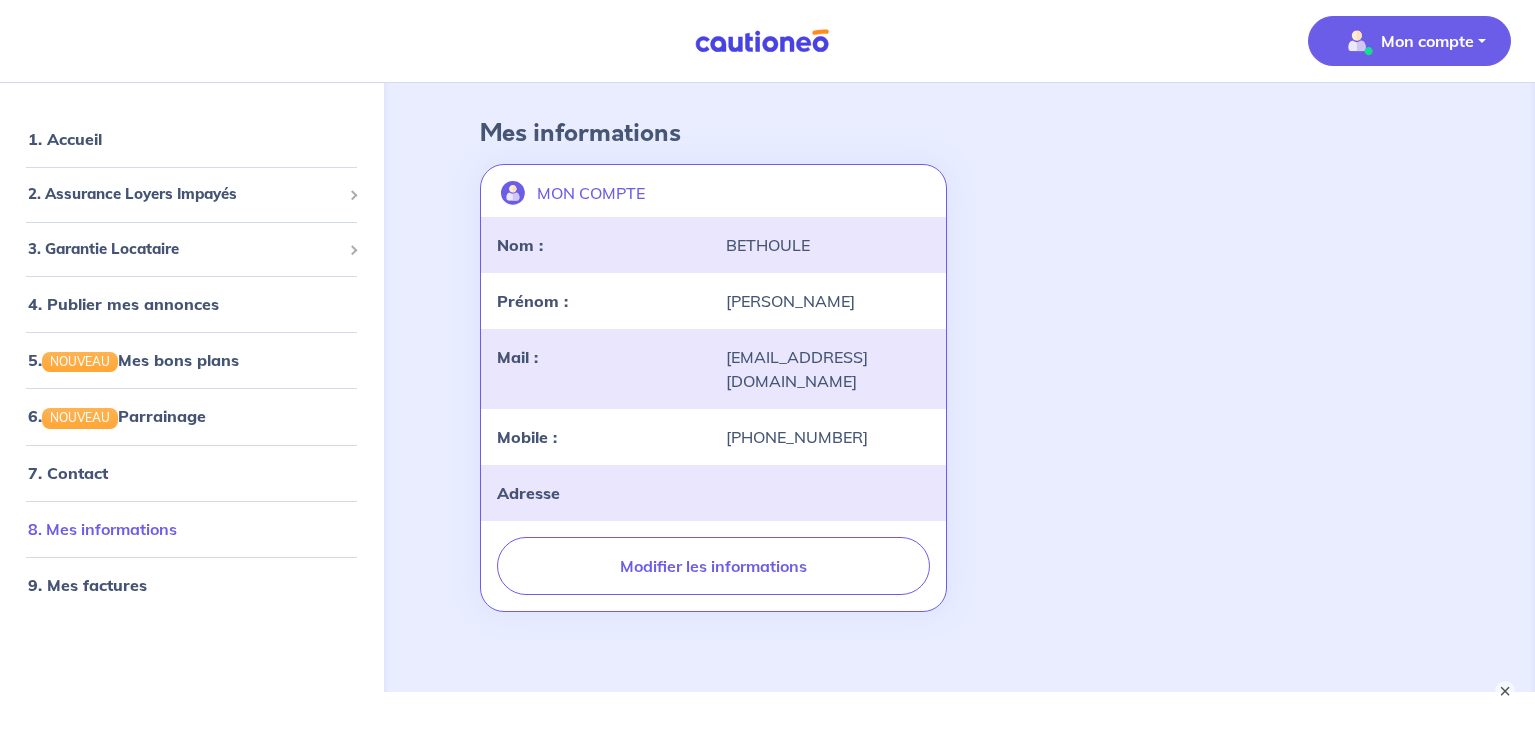 click on "8. Mes informations" at bounding box center (102, 528) 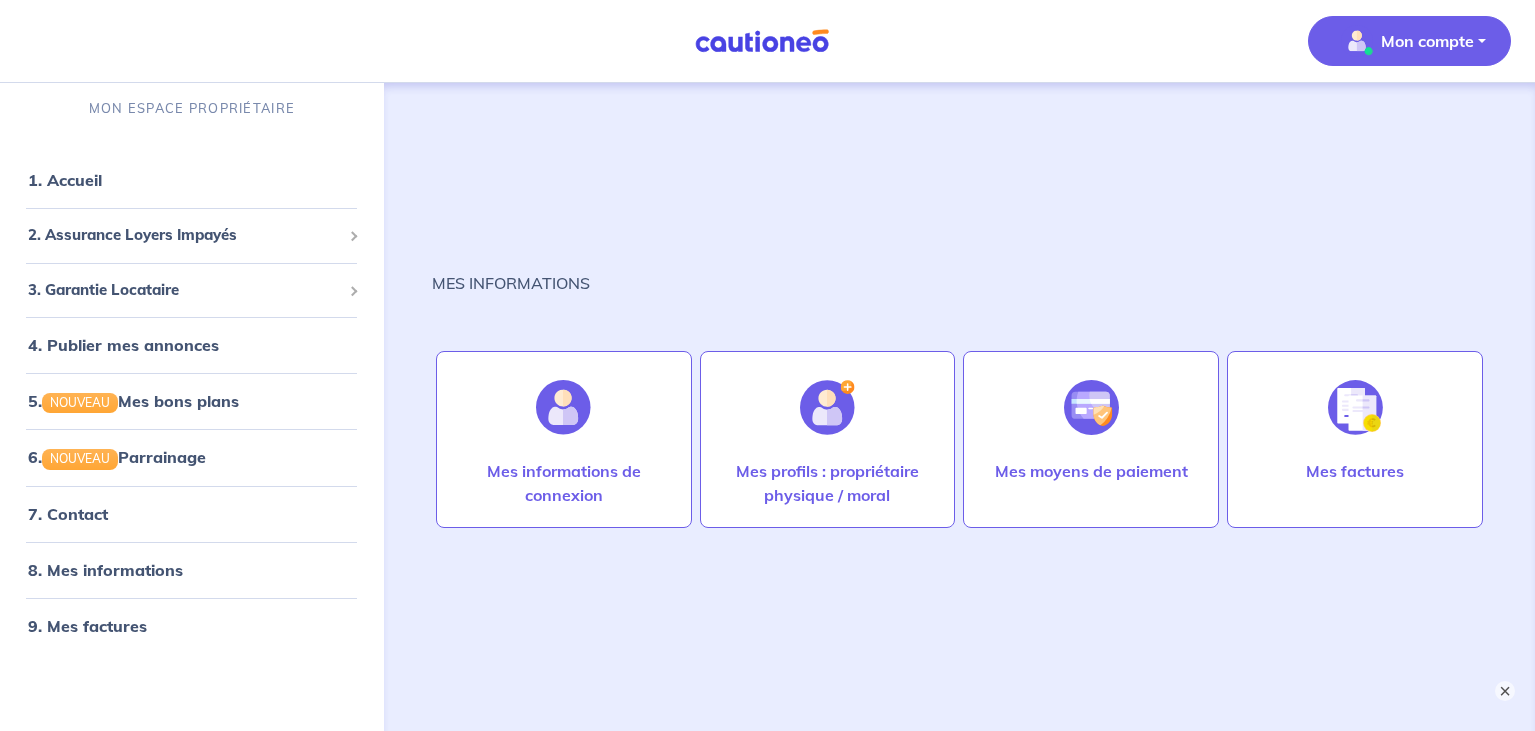 scroll, scrollTop: 0, scrollLeft: 0, axis: both 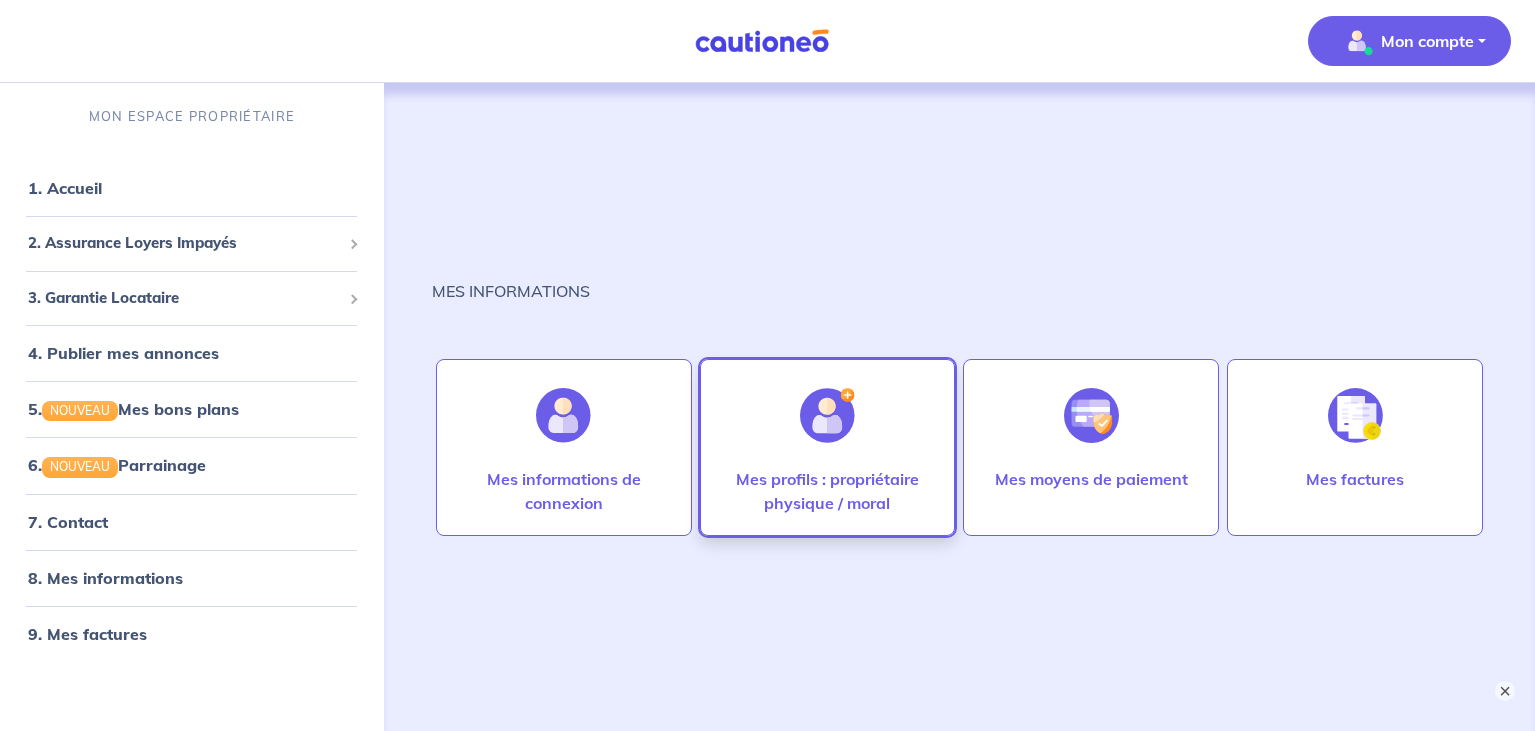 click on "Mes profils : propriétaire physique / moral" at bounding box center [828, 491] 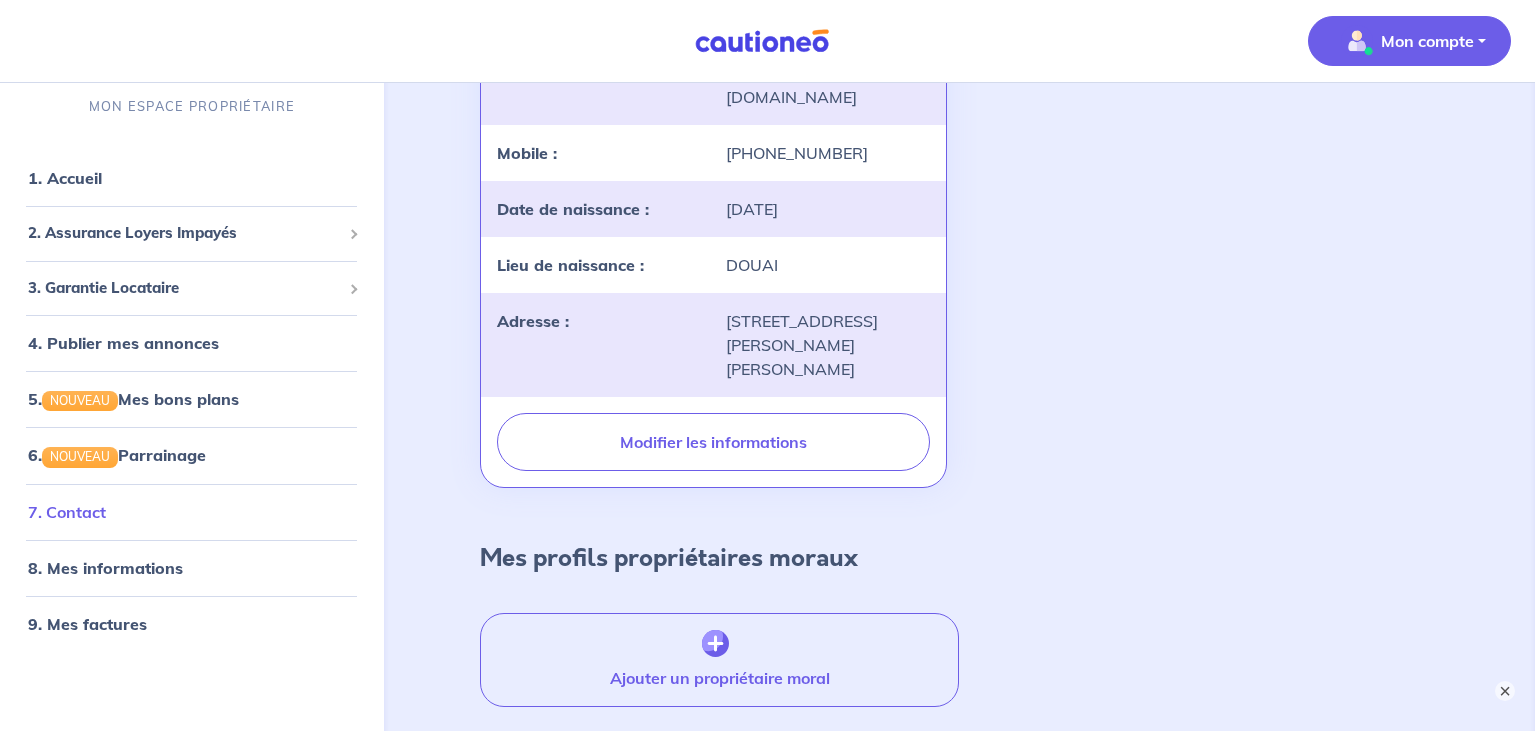 scroll, scrollTop: 404, scrollLeft: 0, axis: vertical 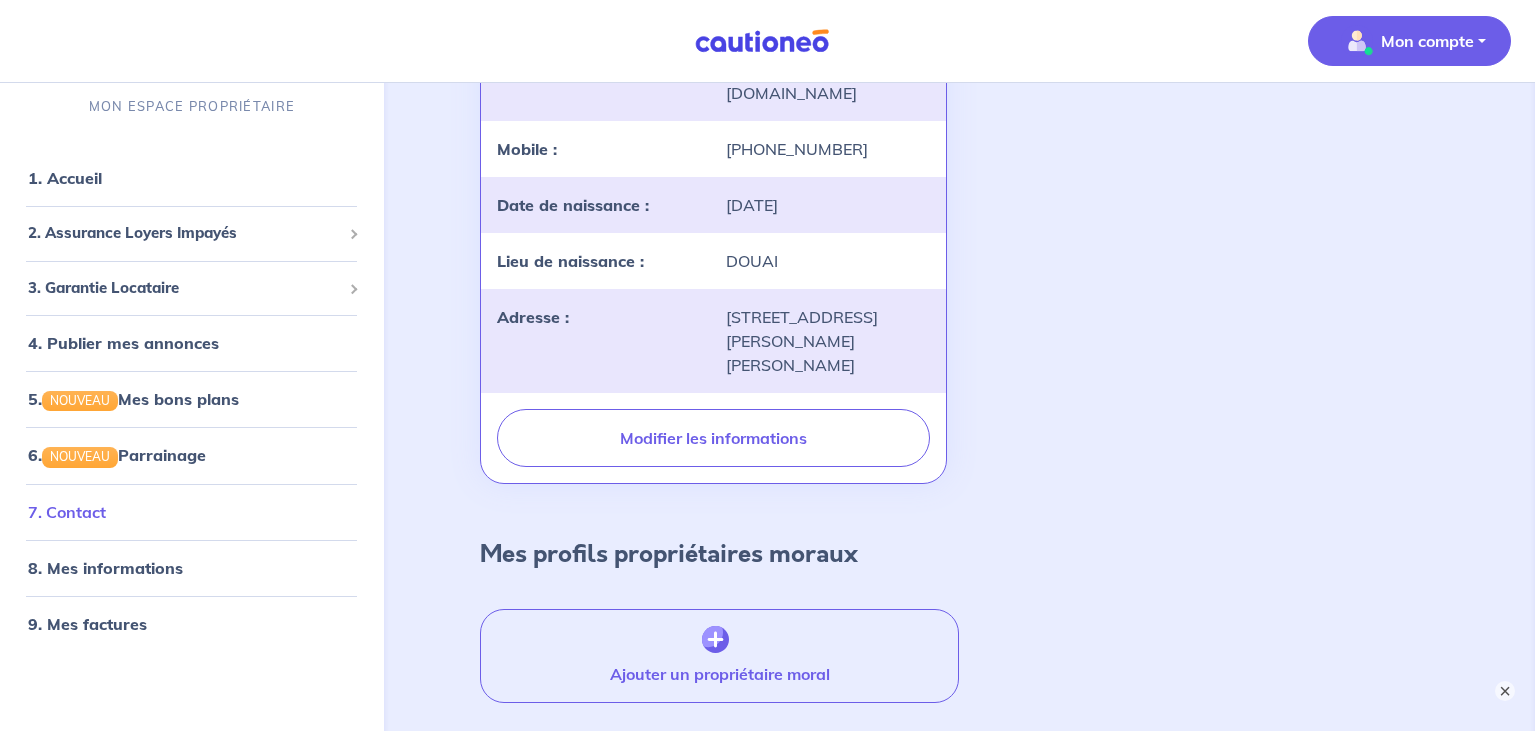 click on "7. Contact" at bounding box center [67, 512] 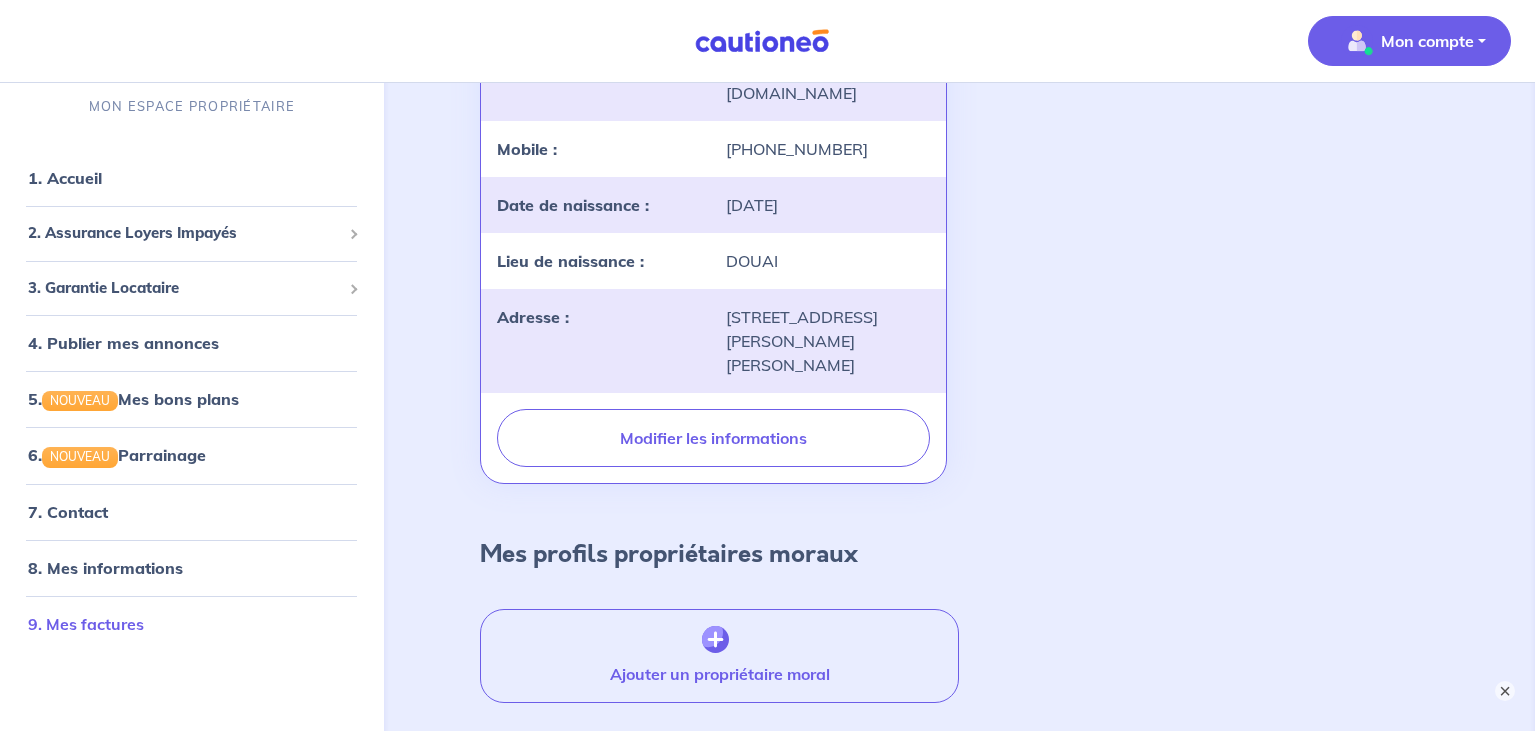click on "9. Mes factures" at bounding box center (86, 624) 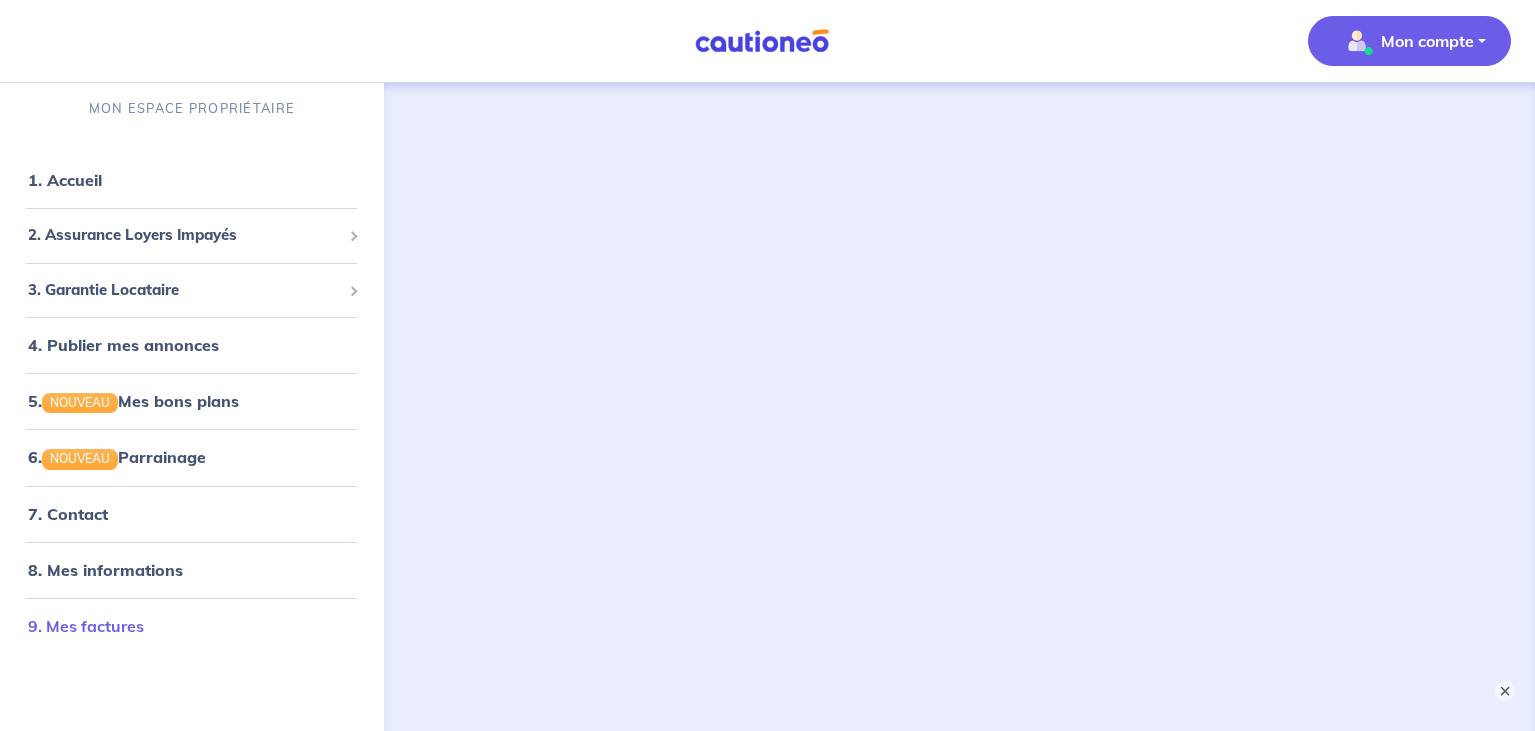 scroll, scrollTop: 0, scrollLeft: 0, axis: both 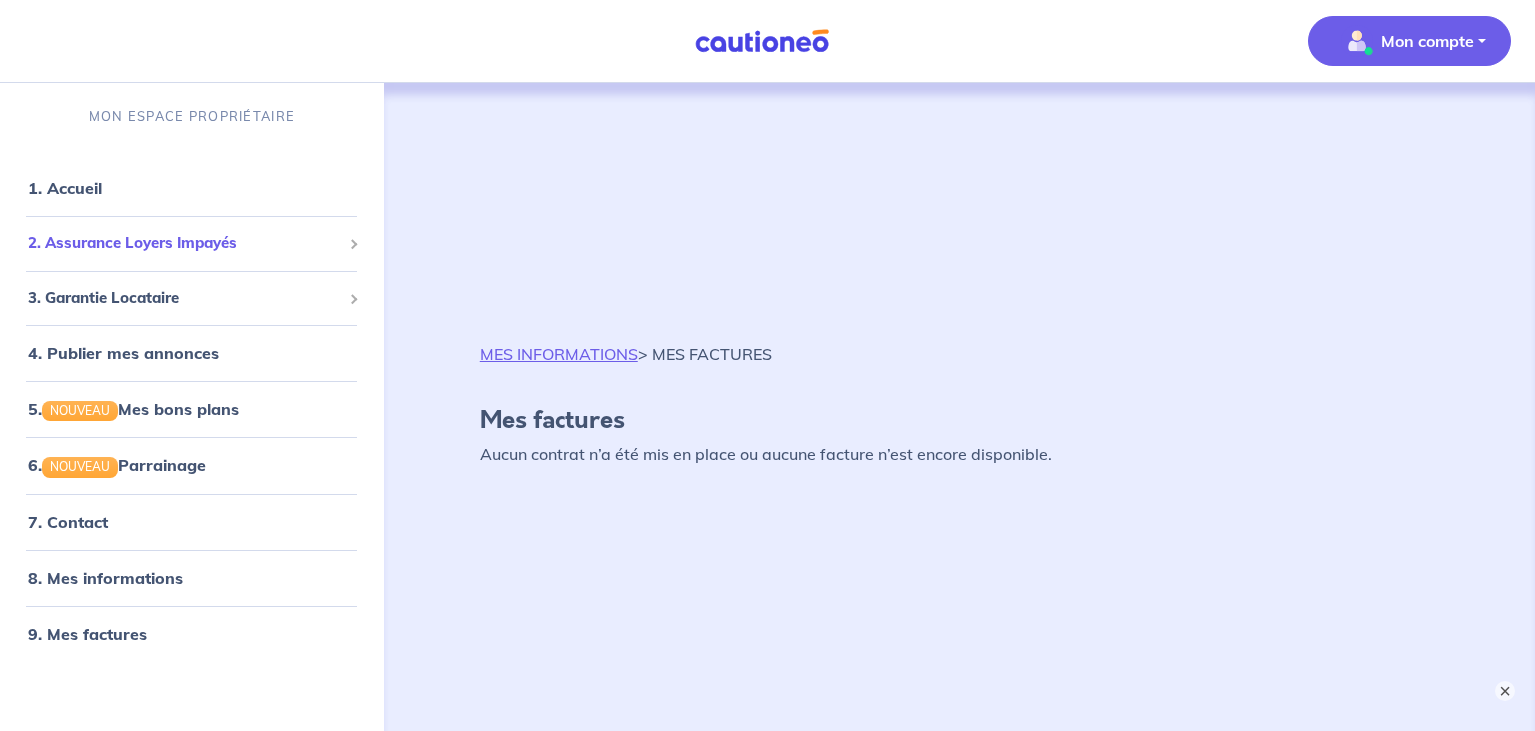 click on "2. Assurance Loyers Impayés" at bounding box center [184, 243] 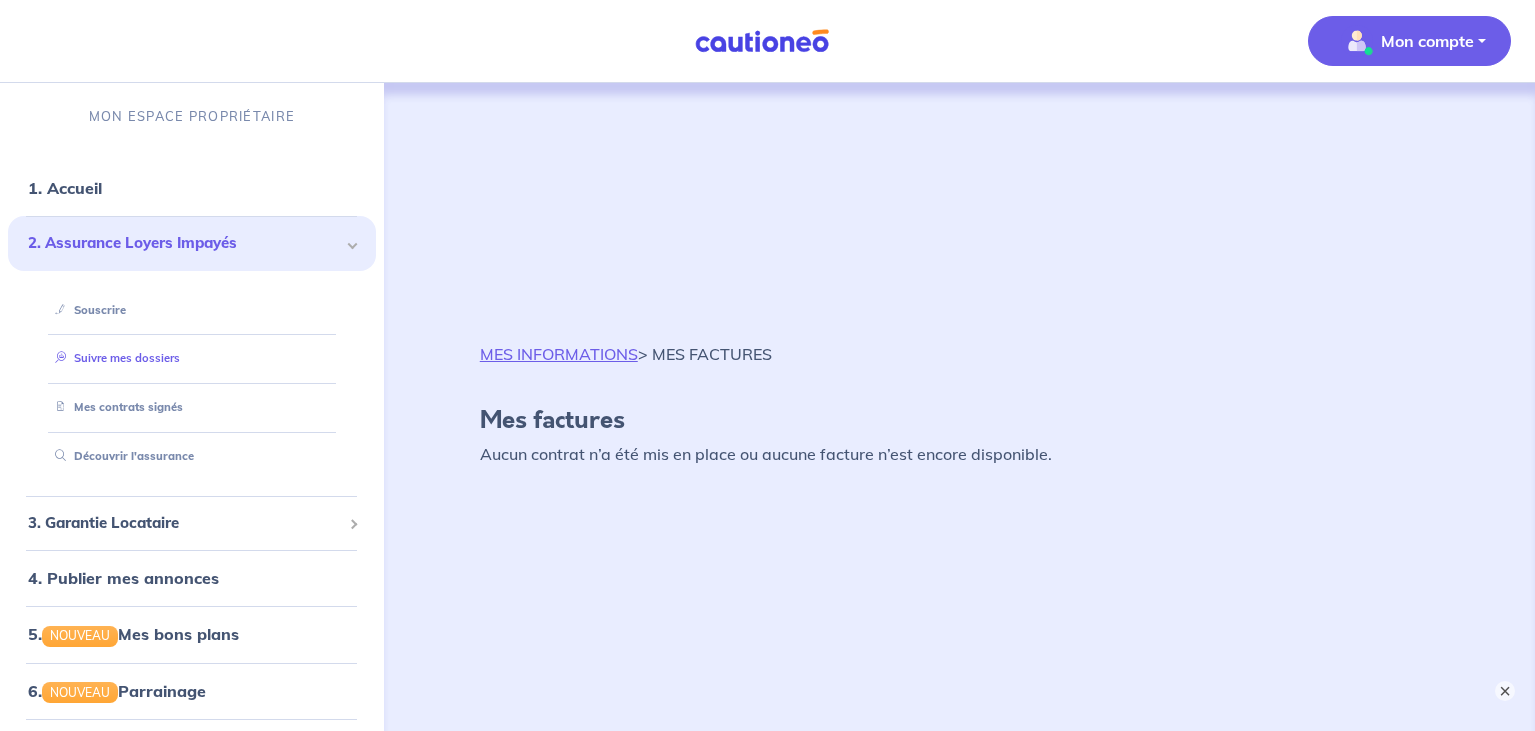 click on "Suivre mes dossiers" at bounding box center (113, 358) 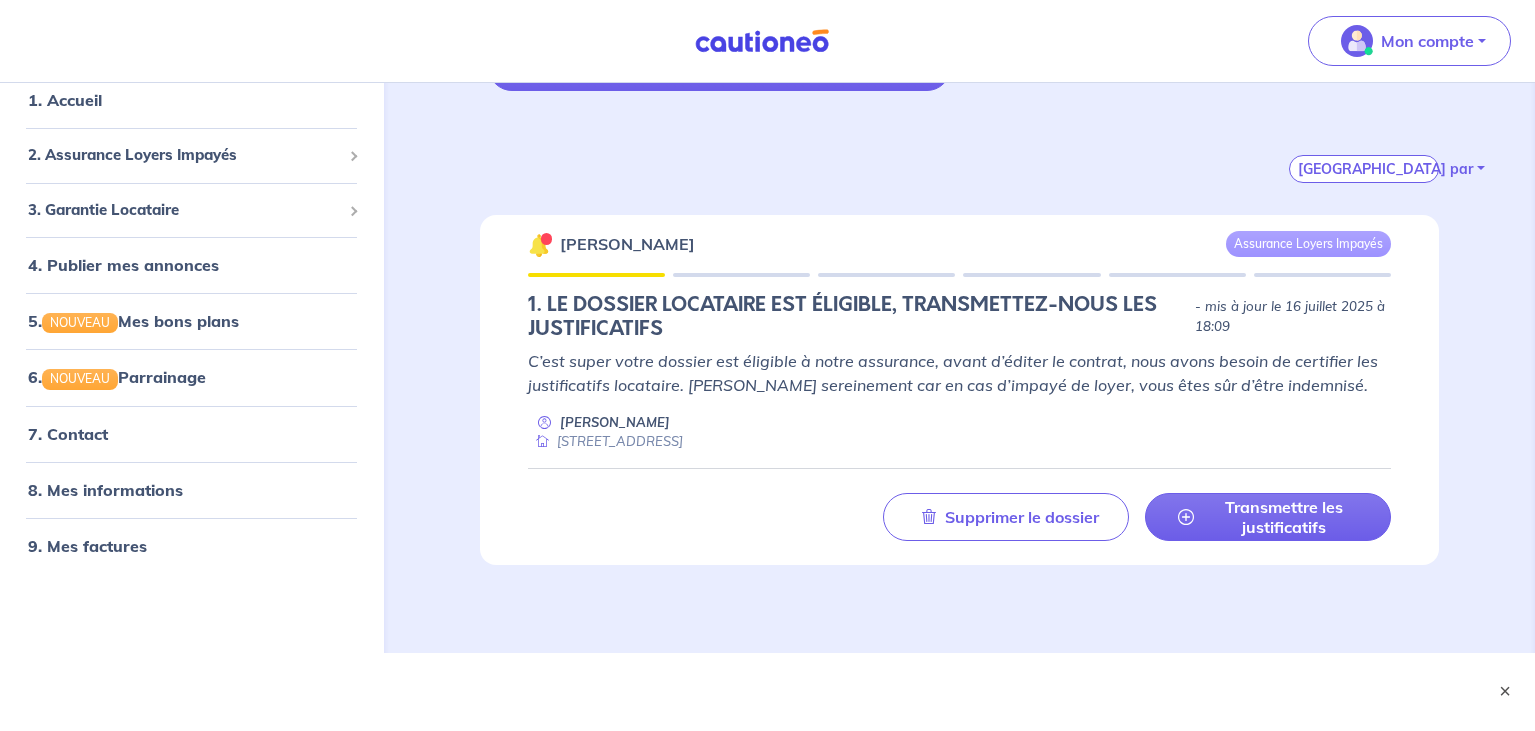 scroll, scrollTop: 350, scrollLeft: 0, axis: vertical 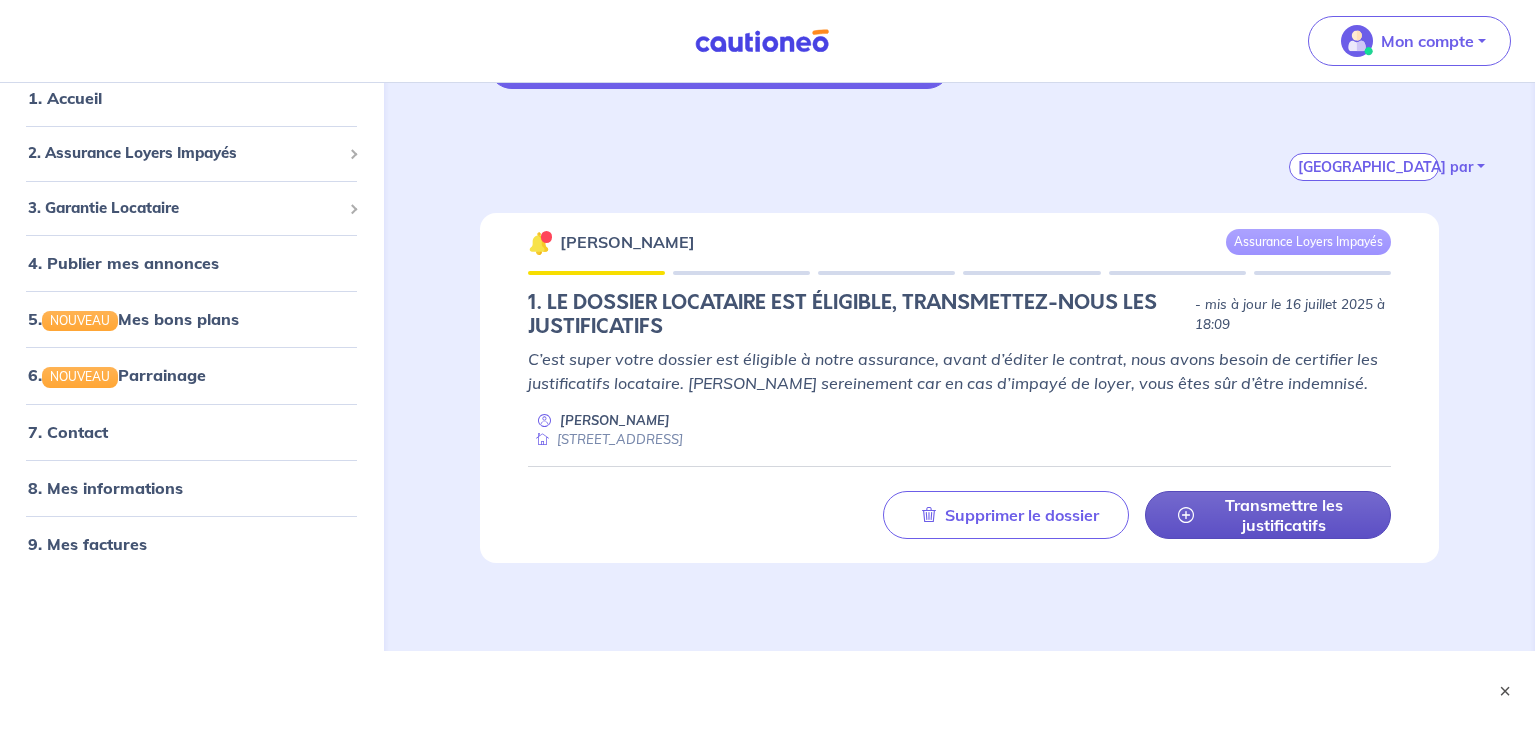 click on "Transmettre les justificatifs" at bounding box center (1284, 515) 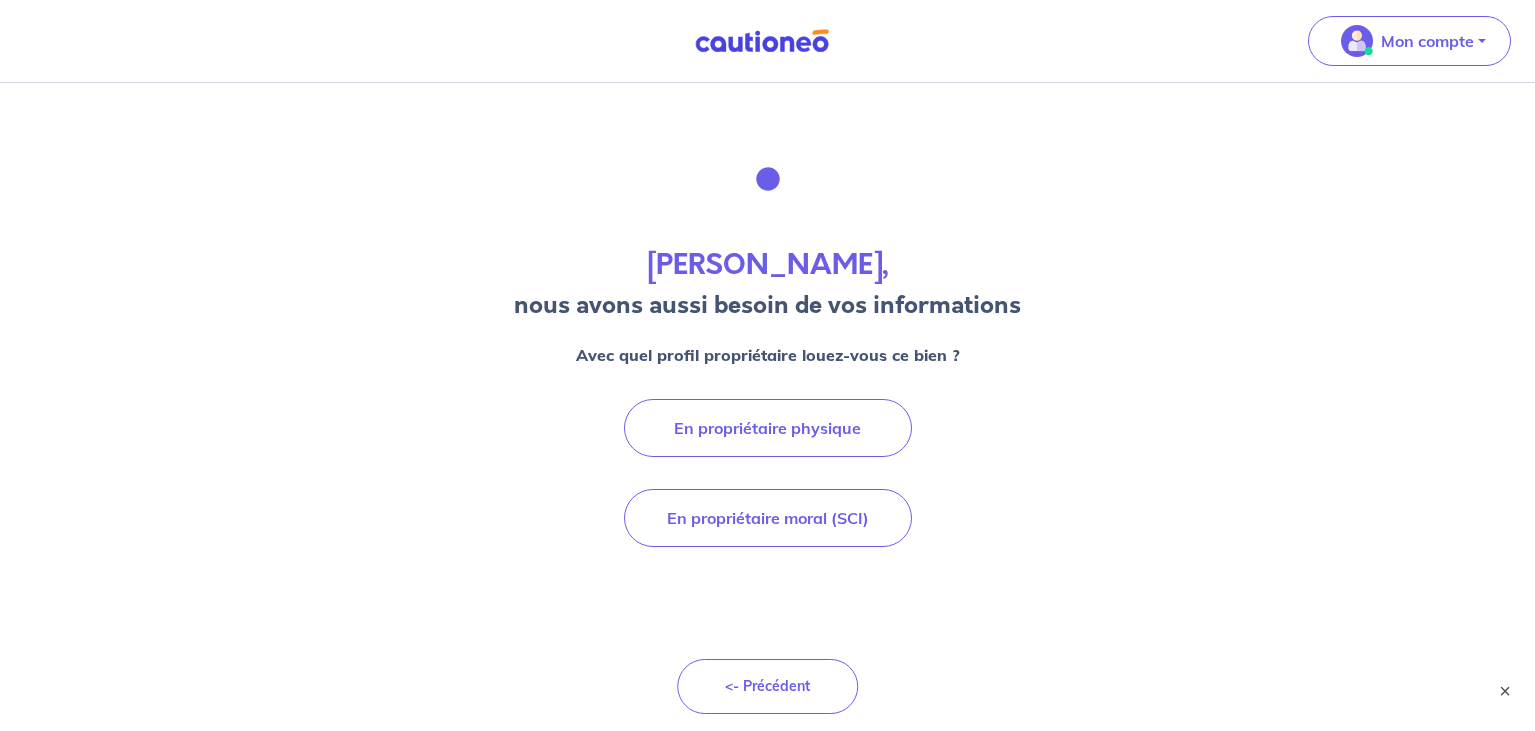 scroll, scrollTop: 94, scrollLeft: 0, axis: vertical 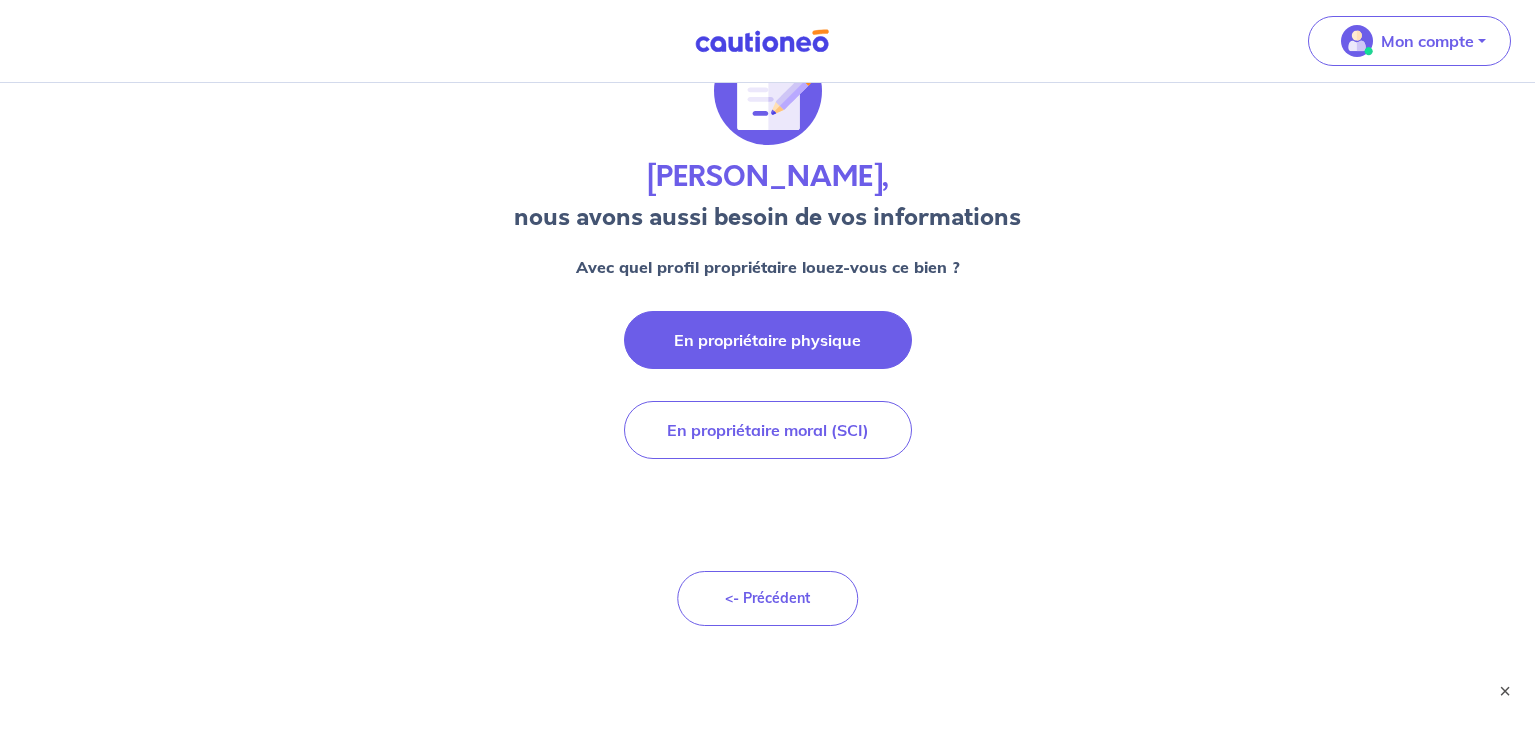 click on "En propriétaire physique" at bounding box center [768, 340] 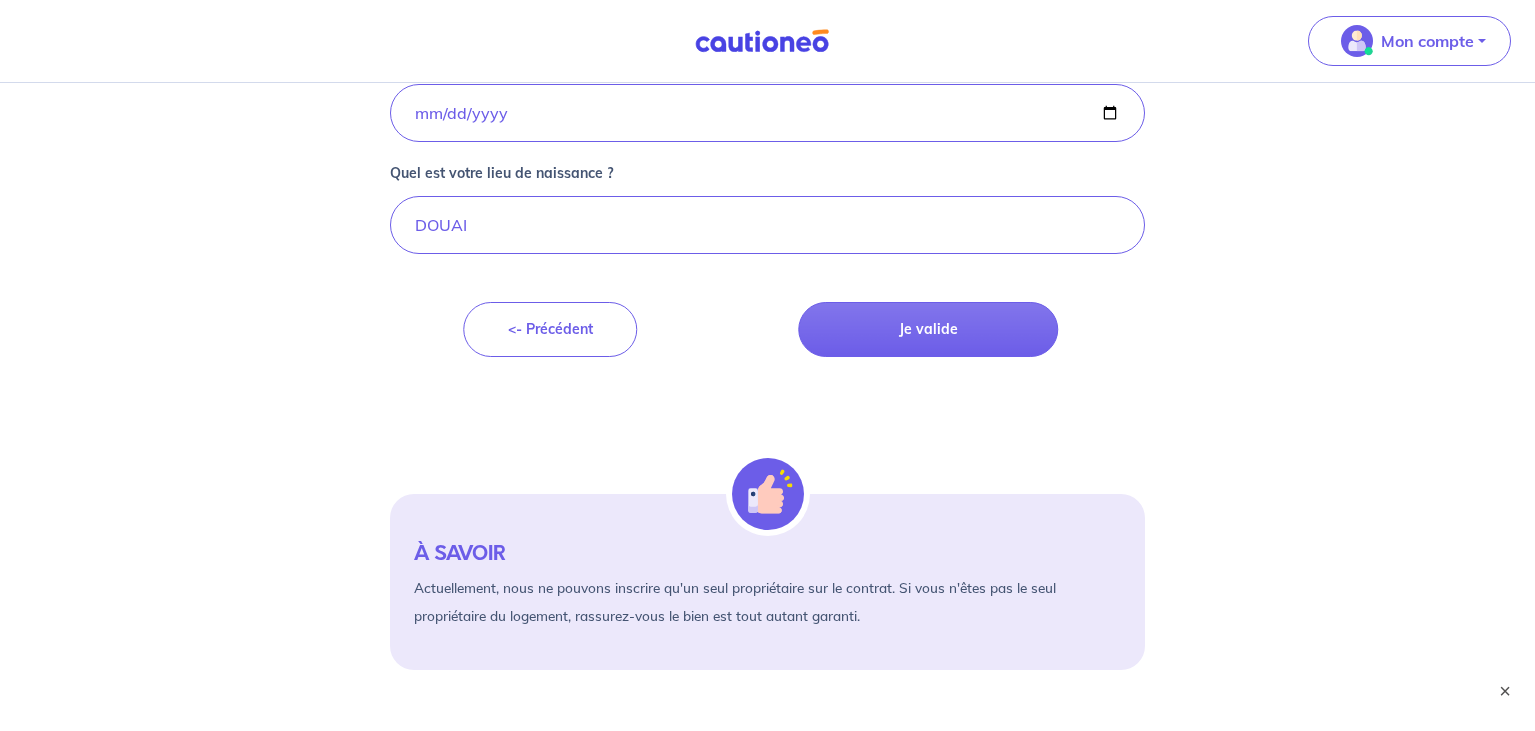 scroll, scrollTop: 712, scrollLeft: 0, axis: vertical 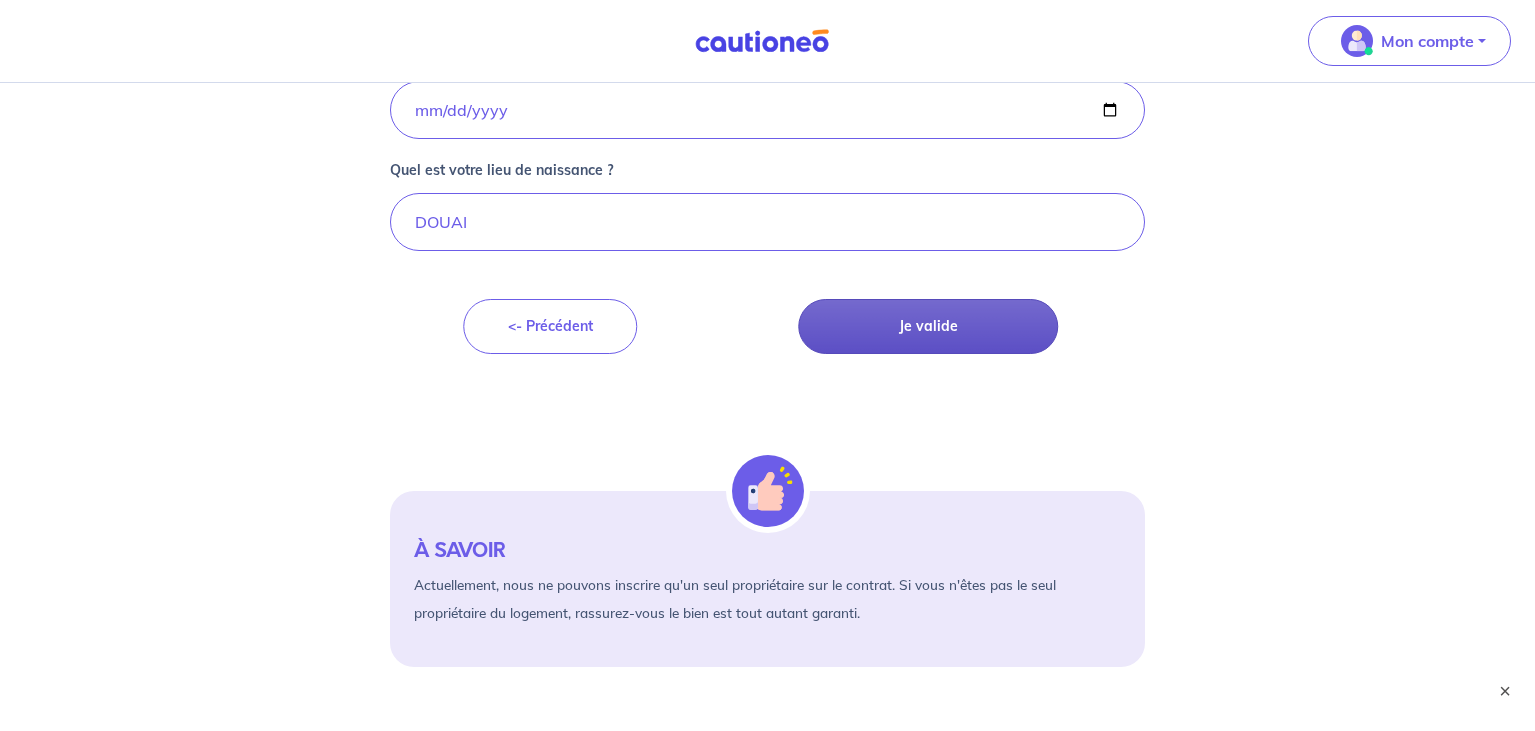 click on "Je valide" at bounding box center (928, 326) 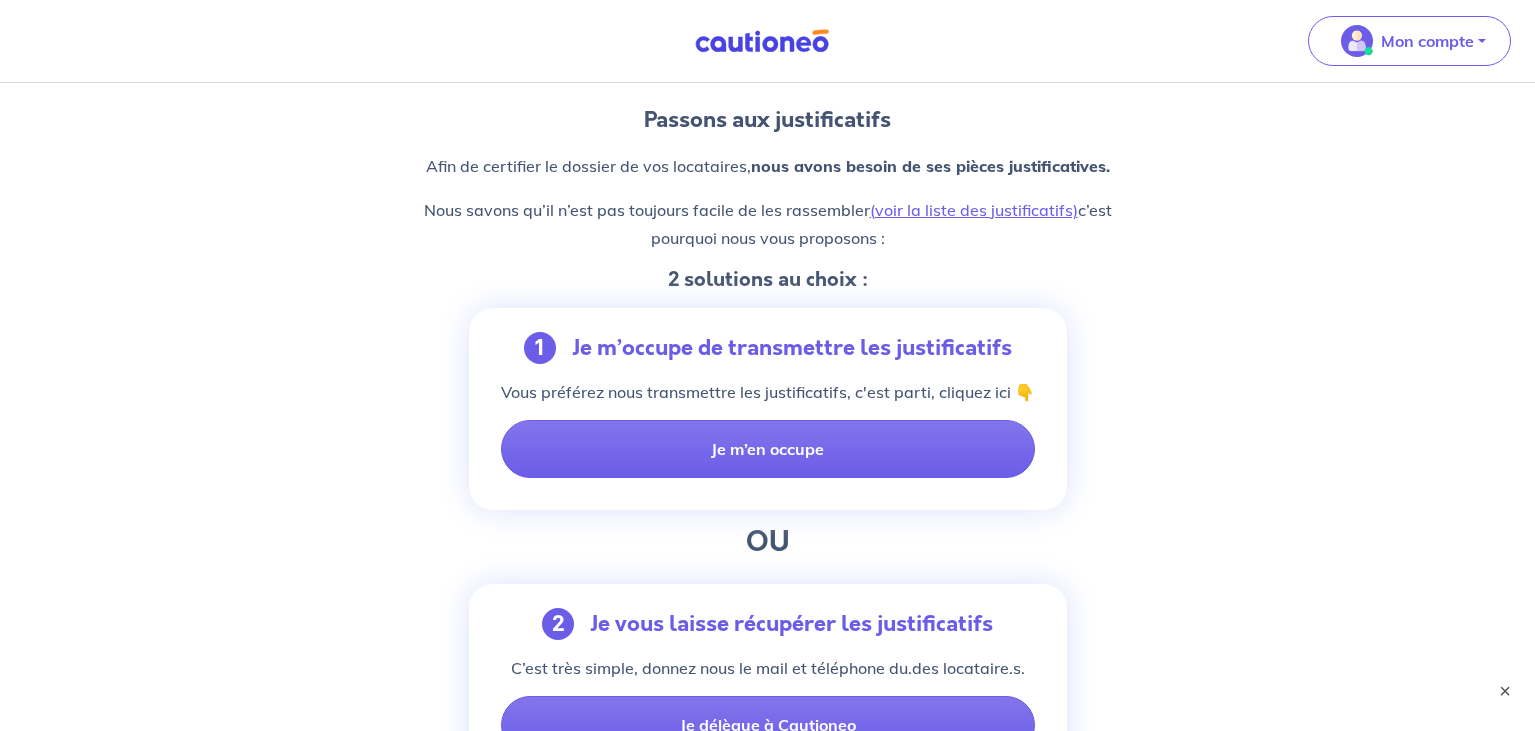 scroll, scrollTop: 122, scrollLeft: 0, axis: vertical 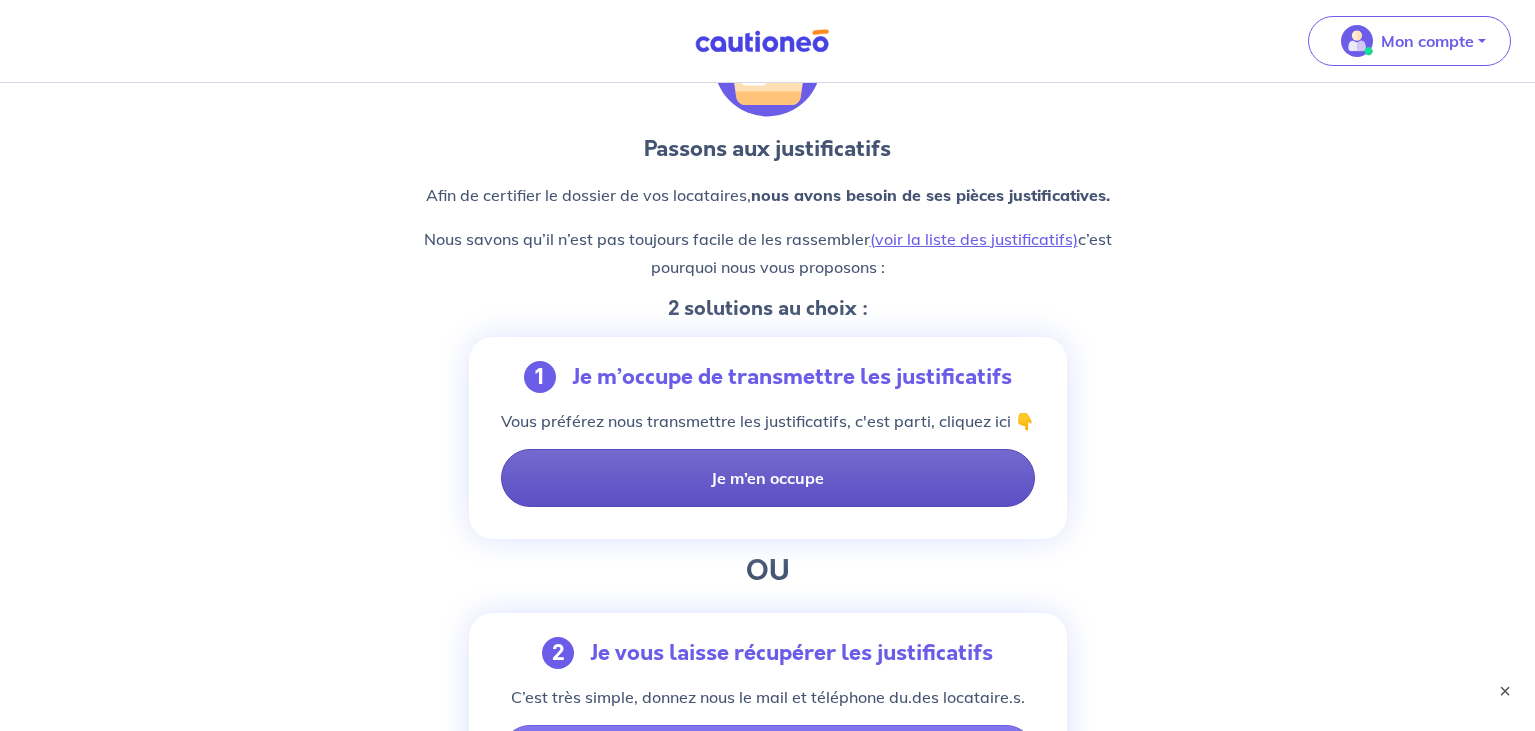 click on "Je m’en occupe" at bounding box center [768, 478] 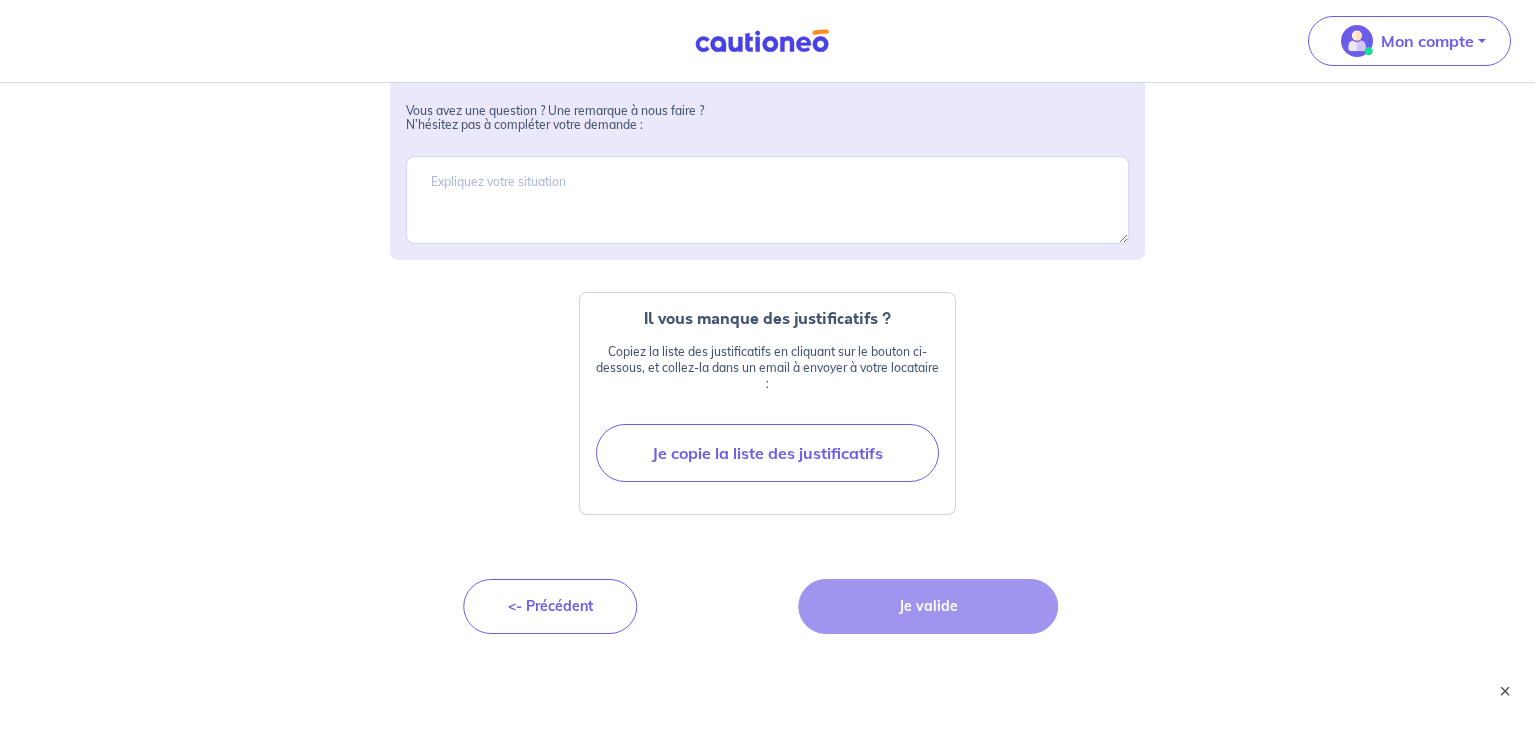 scroll, scrollTop: 1472, scrollLeft: 0, axis: vertical 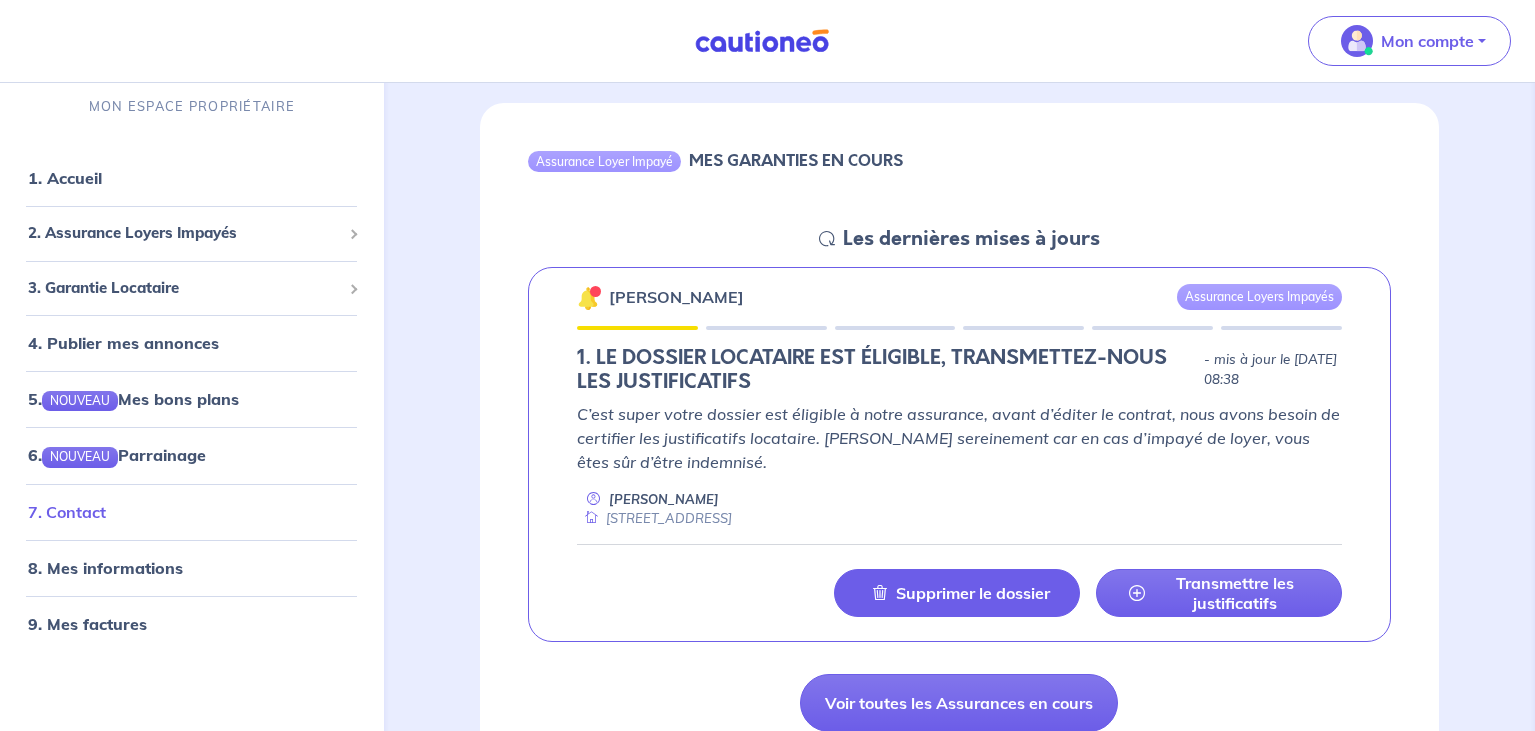 click on "7. Contact" at bounding box center [67, 512] 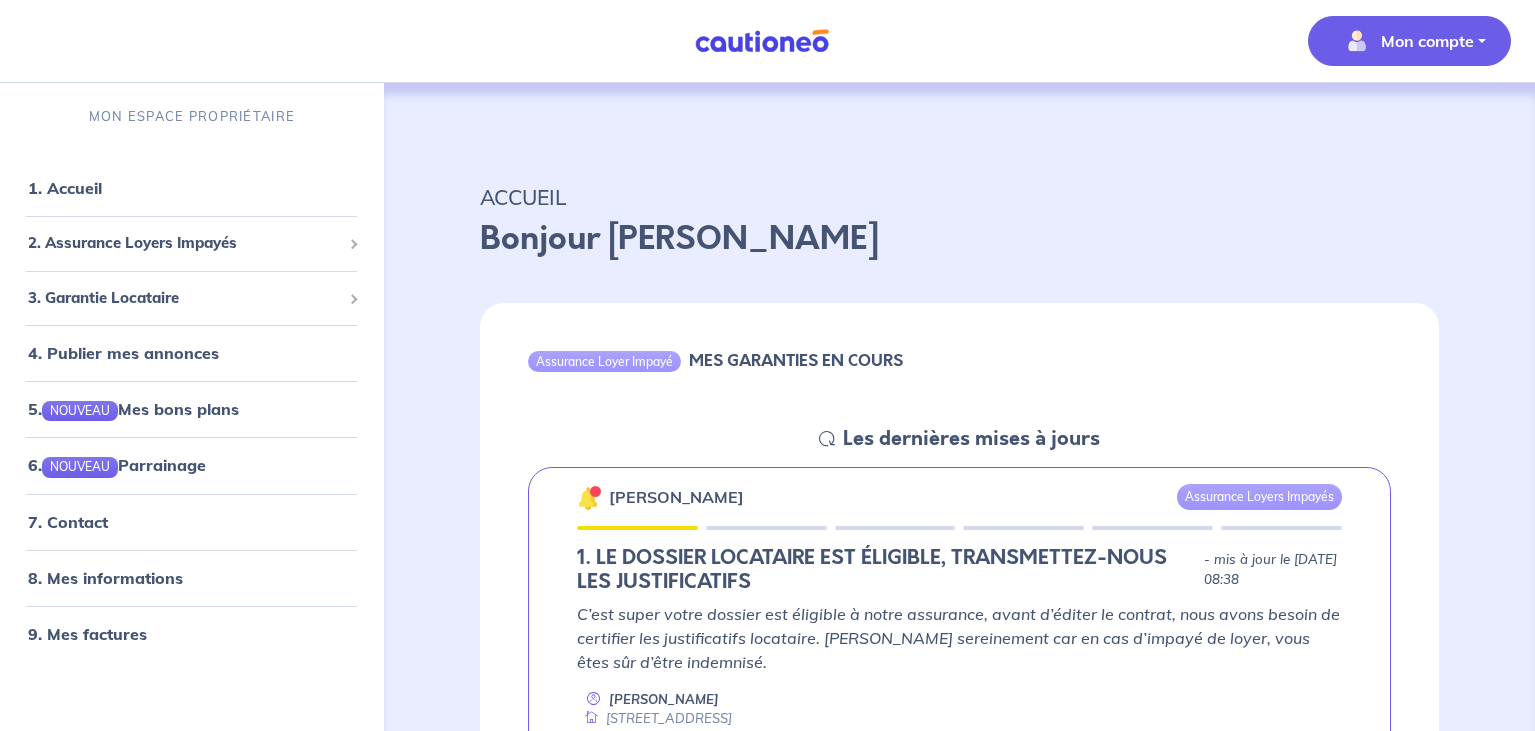 scroll, scrollTop: 0, scrollLeft: 0, axis: both 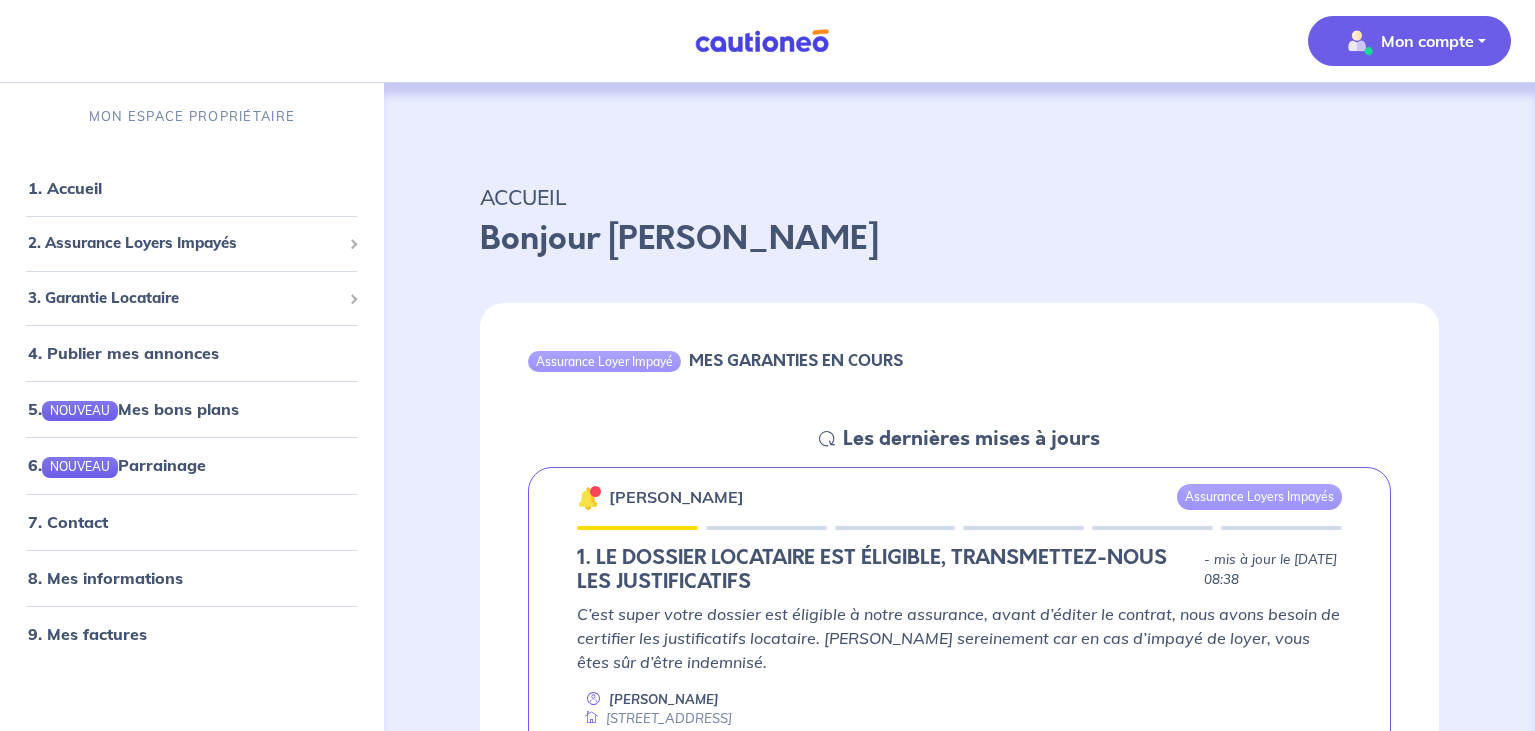 click on "Mon compte" at bounding box center [1409, 41] 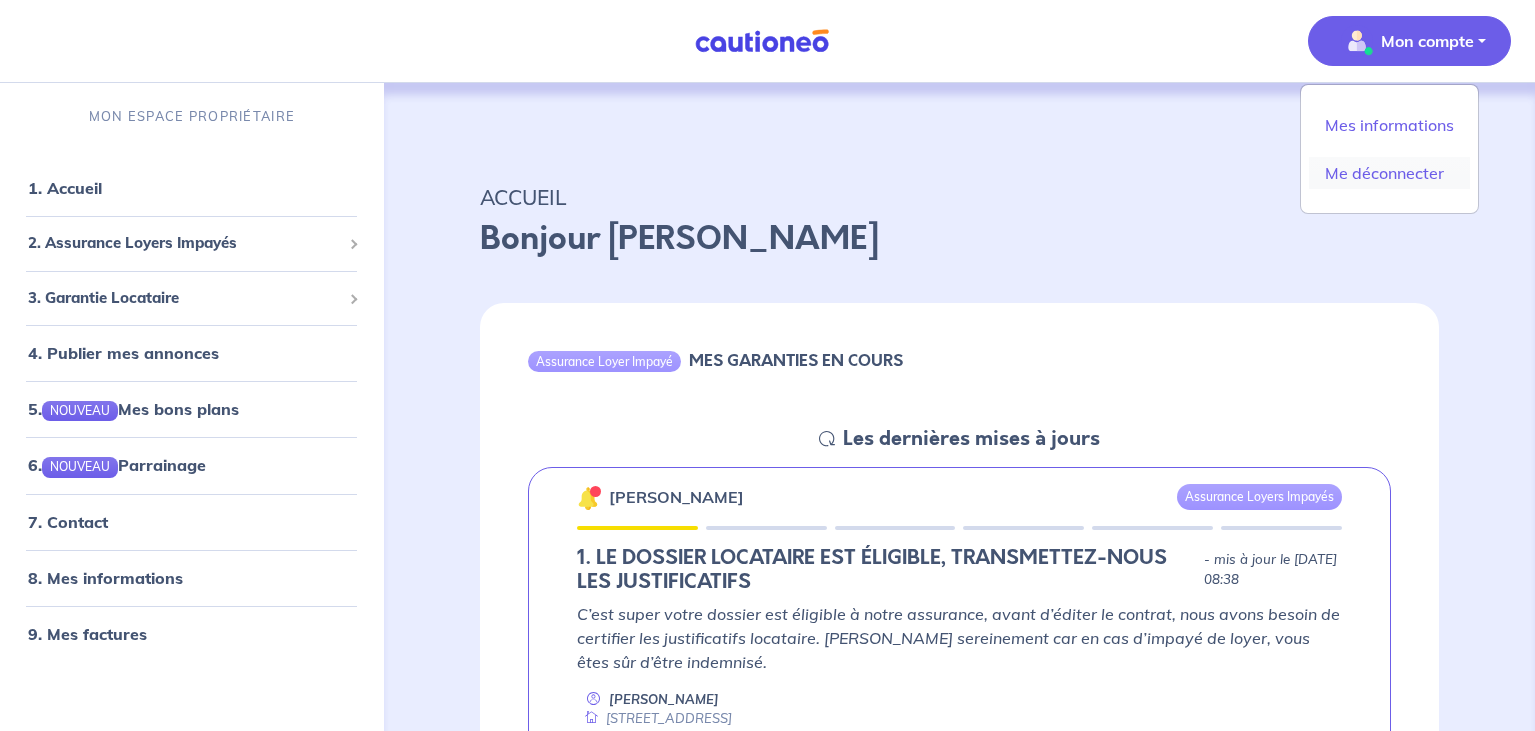 click on "Me déconnecter" at bounding box center [1389, 173] 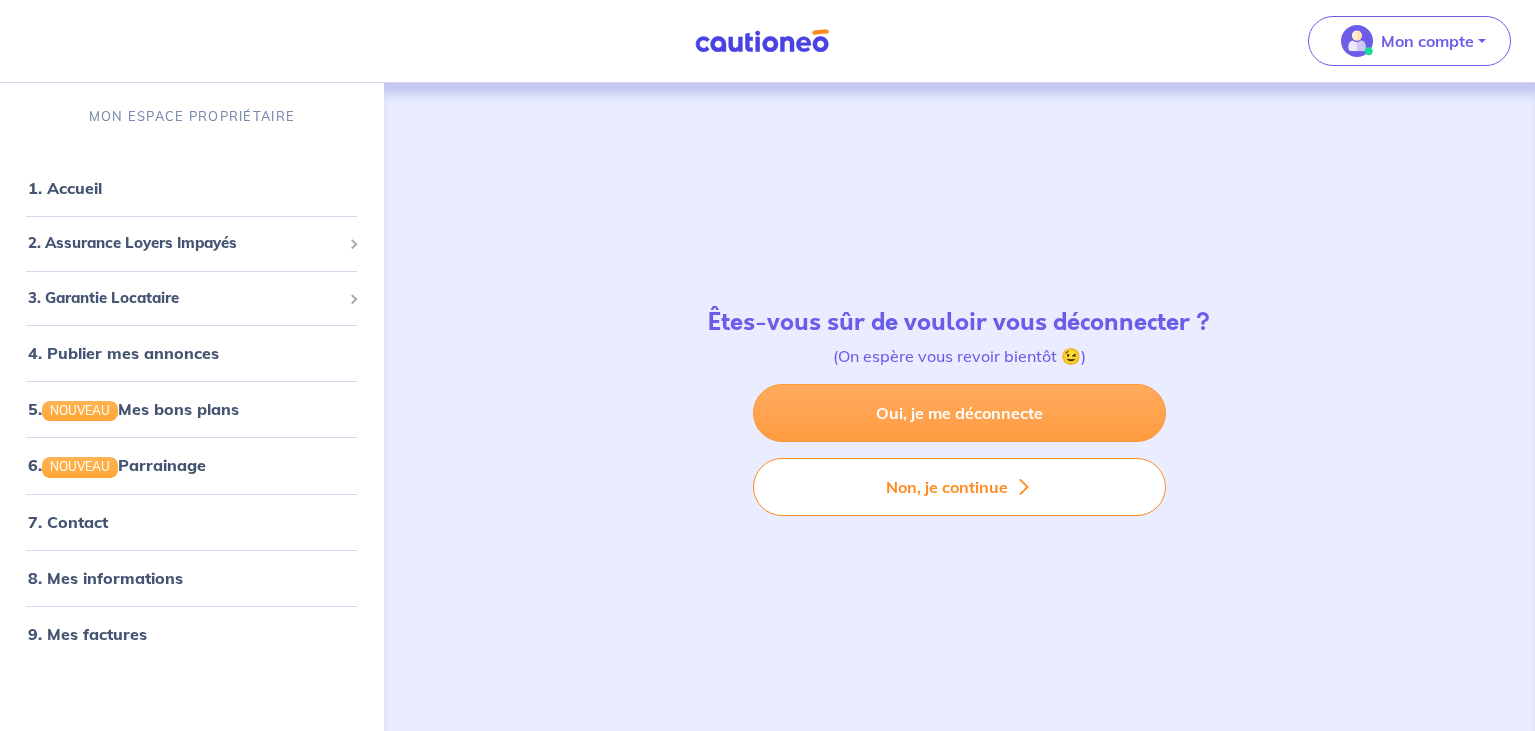 click on "Oui, je me déconnecte" at bounding box center (959, 413) 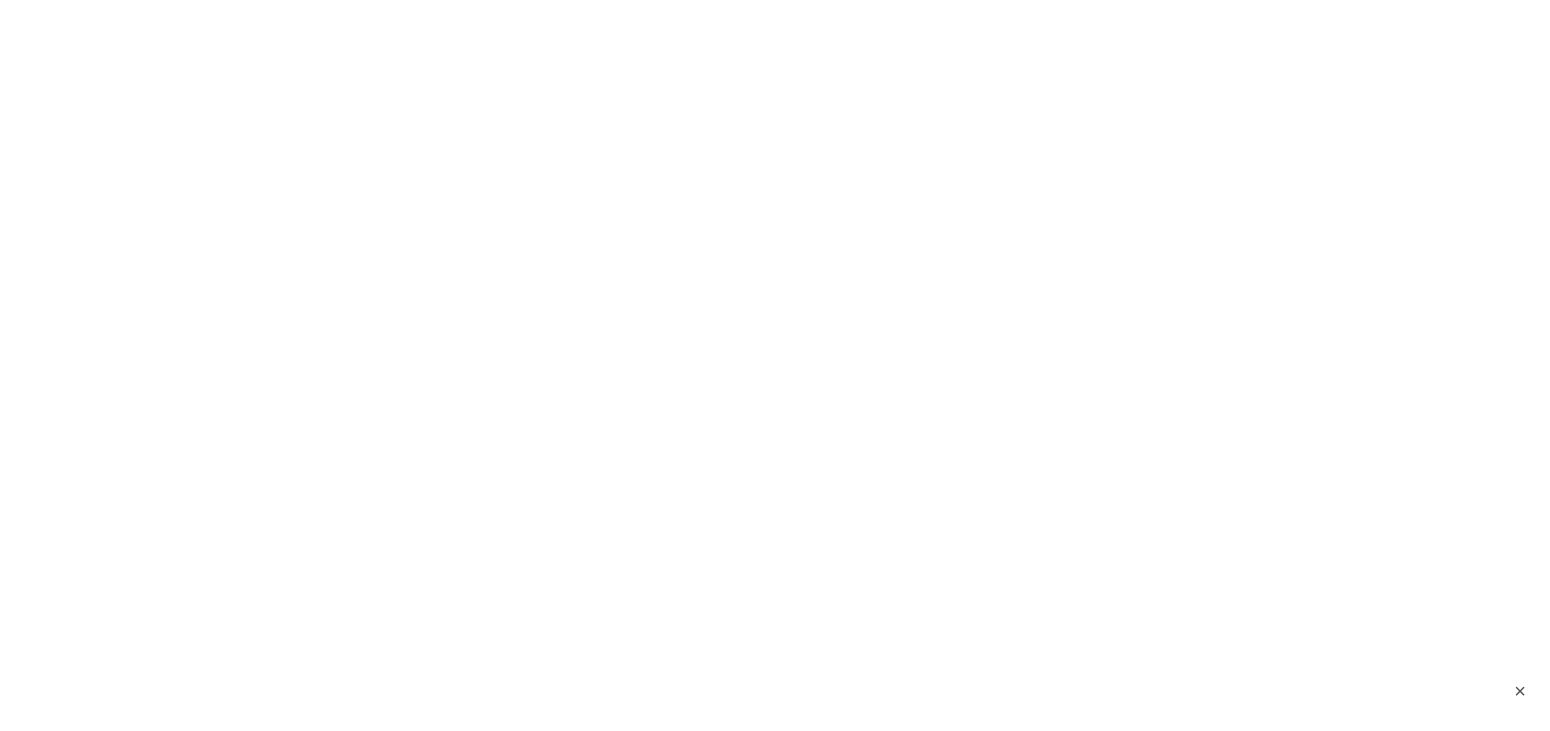 scroll, scrollTop: 0, scrollLeft: 0, axis: both 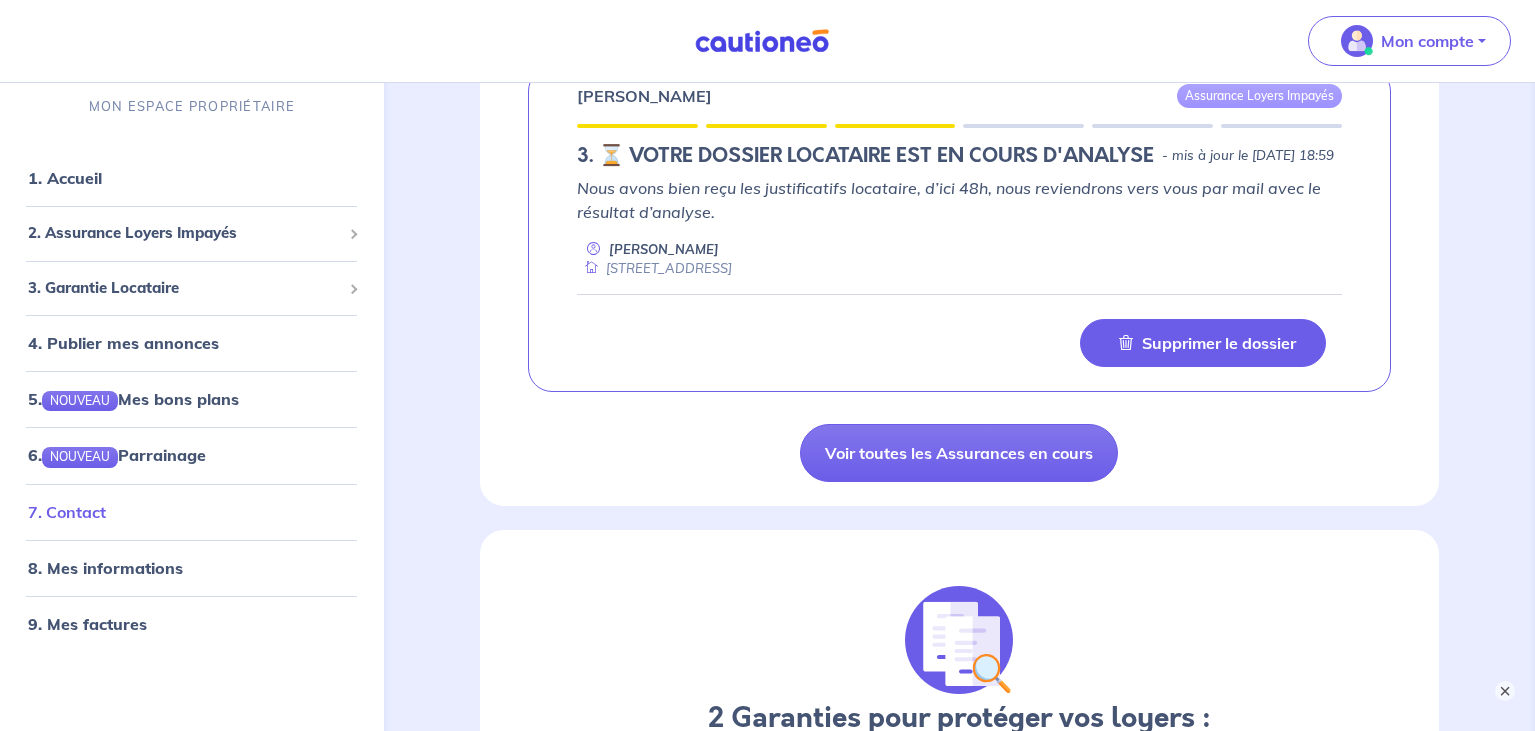 click on "7. Contact" at bounding box center [67, 512] 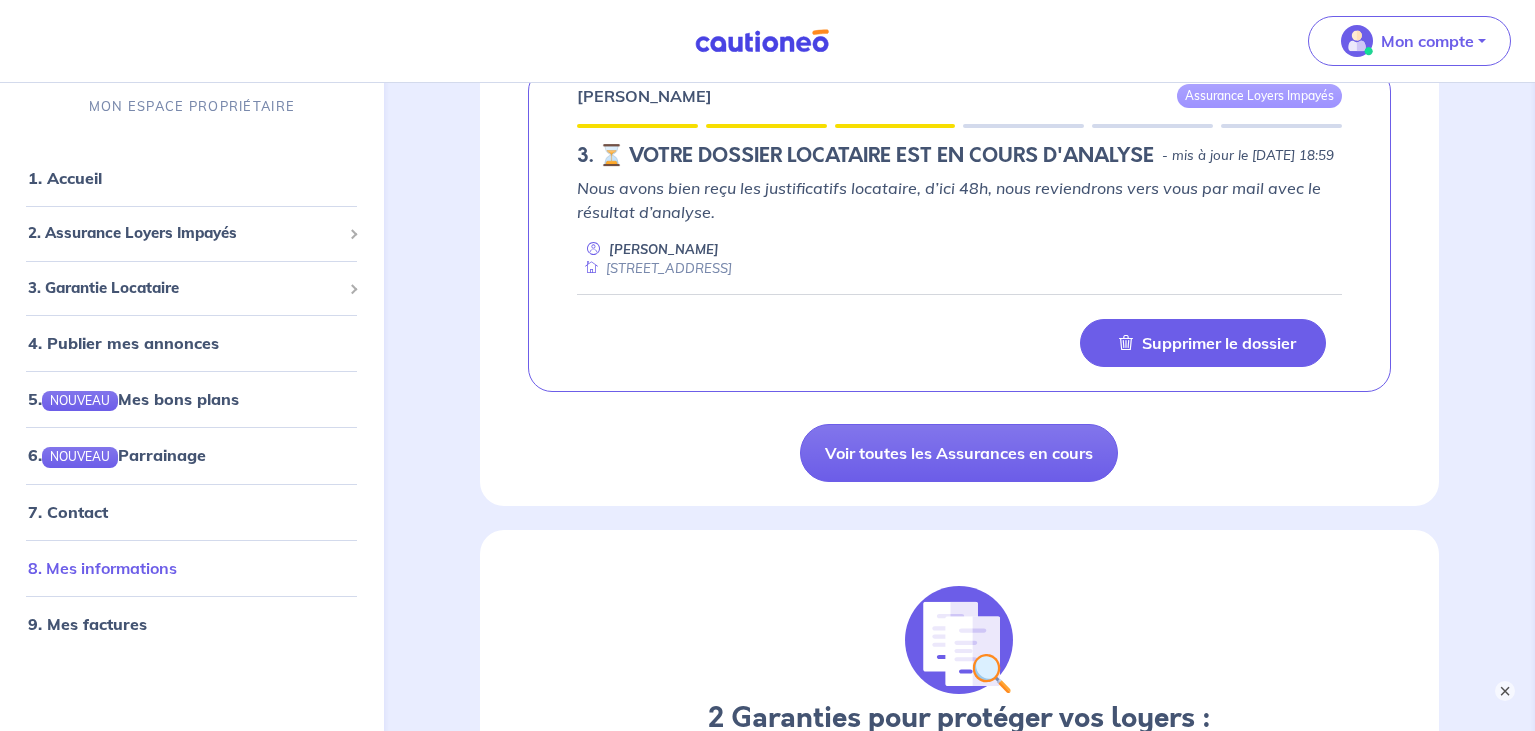 click on "8. Mes informations" at bounding box center (102, 568) 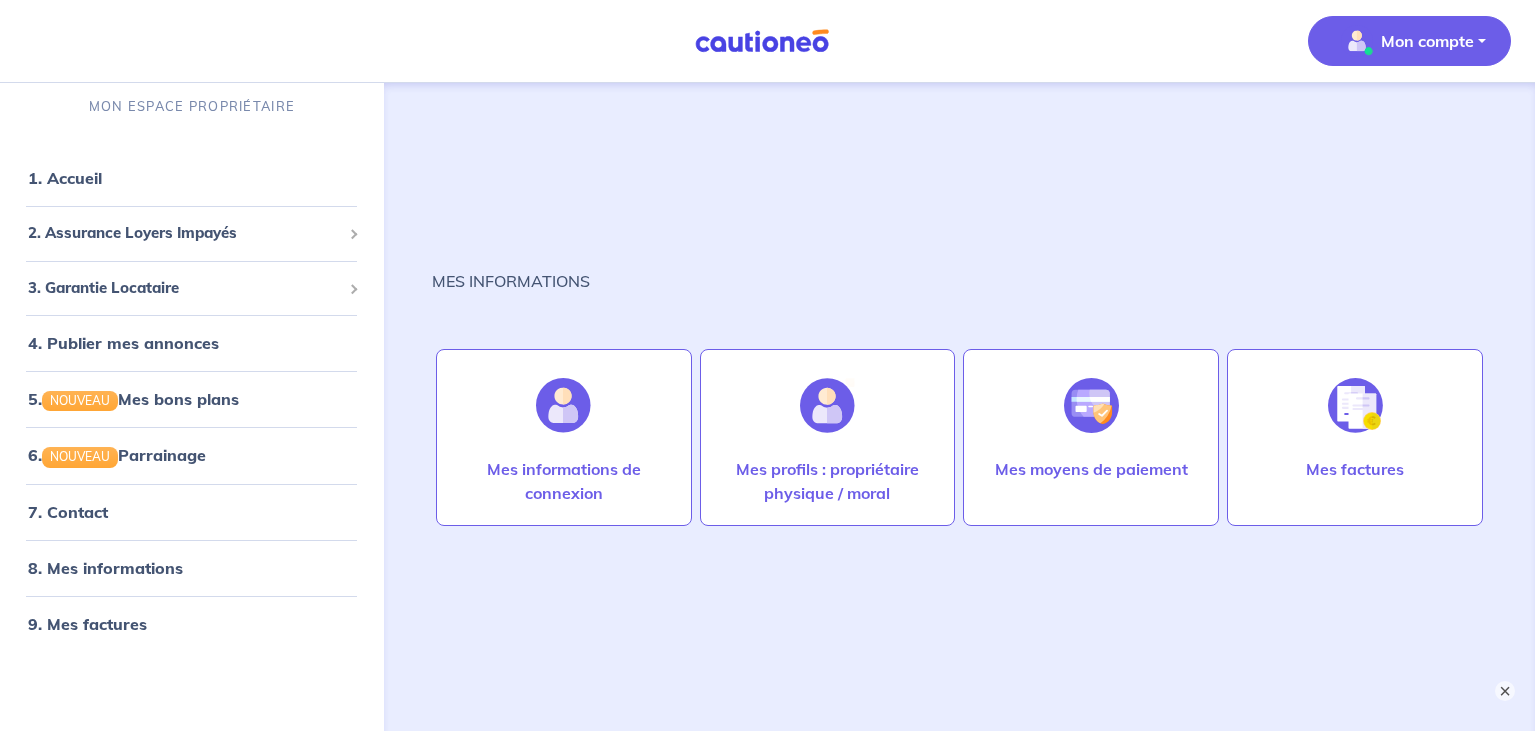 scroll, scrollTop: 0, scrollLeft: 0, axis: both 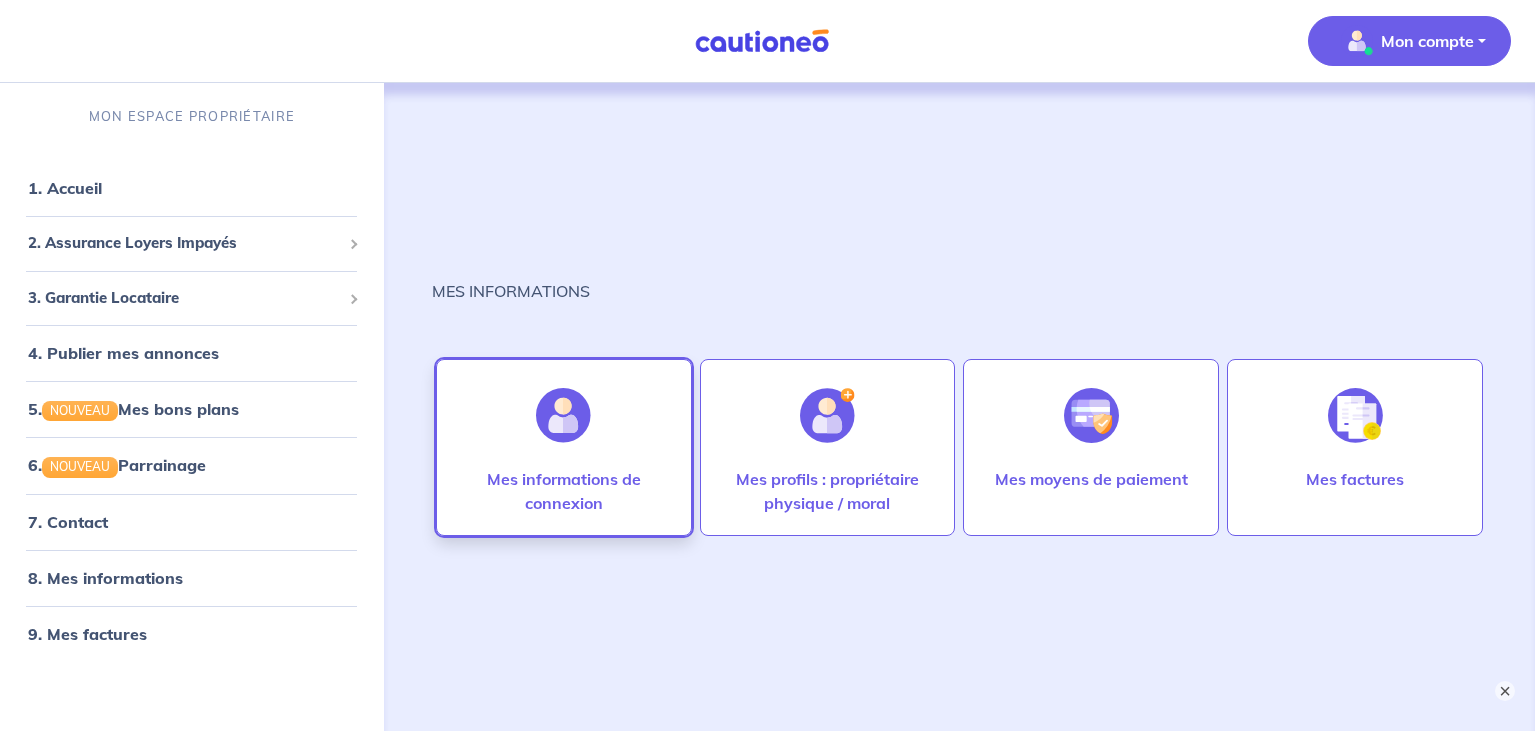 click on "Mes informations de connexion" at bounding box center (564, 491) 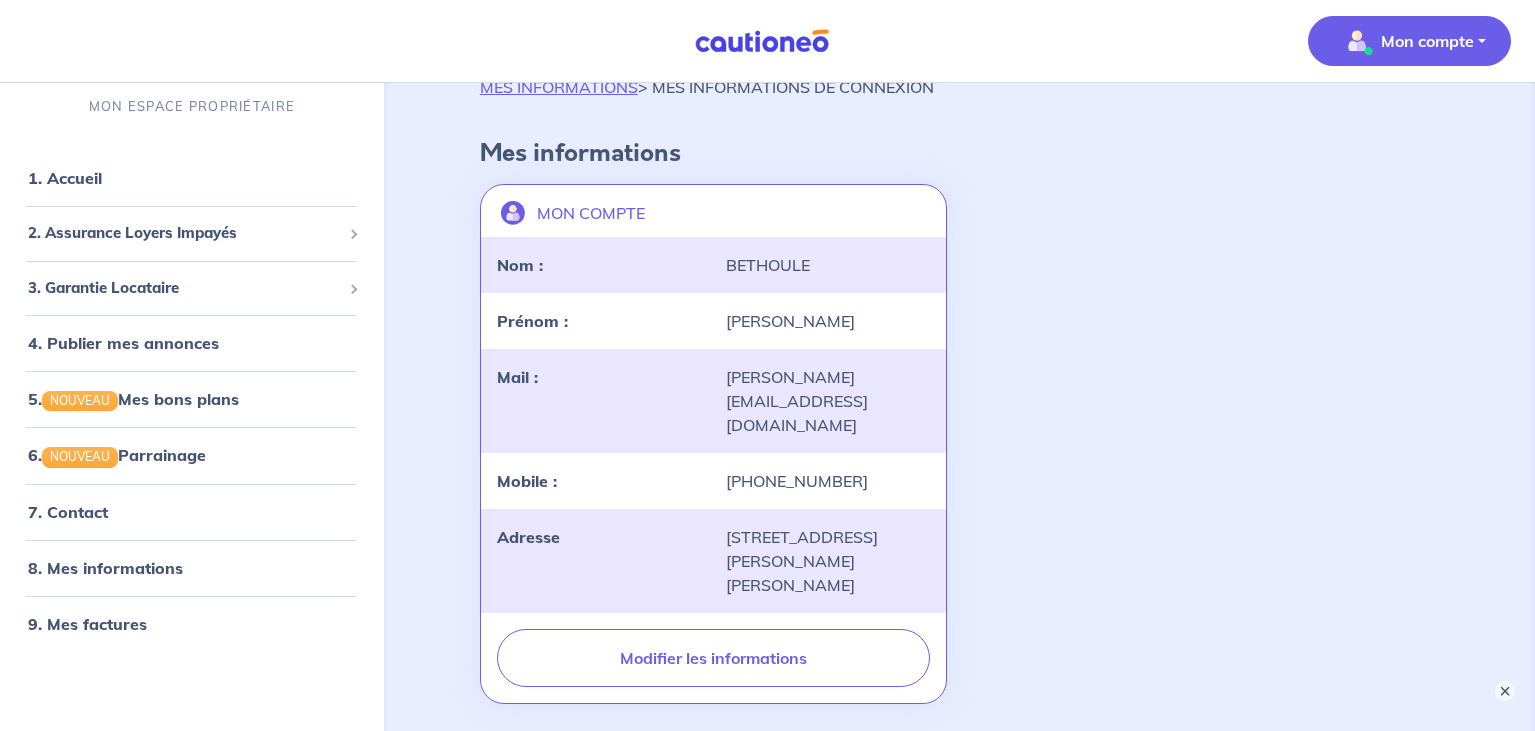 scroll, scrollTop: 0, scrollLeft: 0, axis: both 